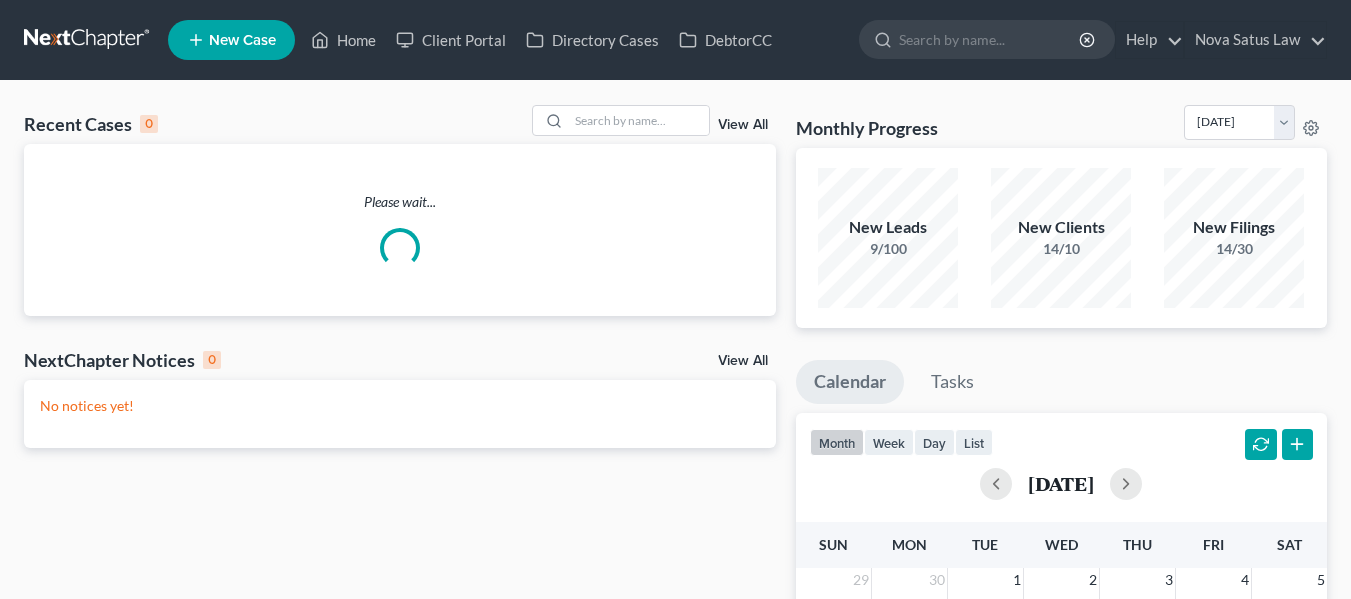 scroll, scrollTop: 0, scrollLeft: 0, axis: both 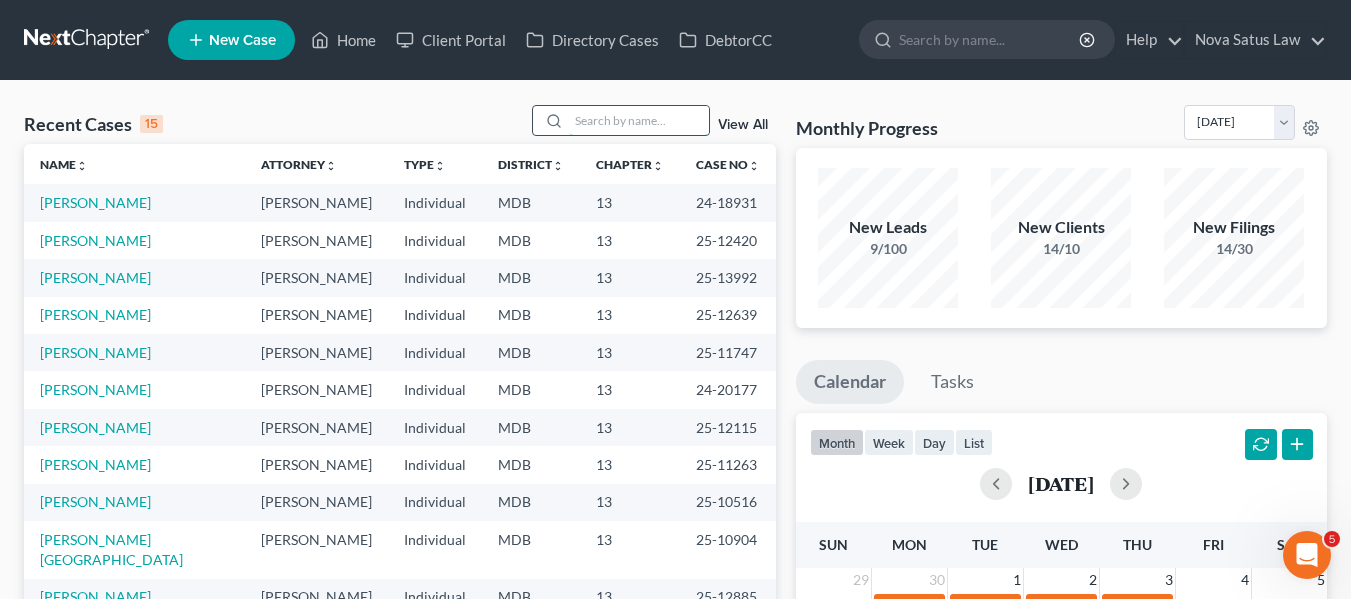click at bounding box center [639, 120] 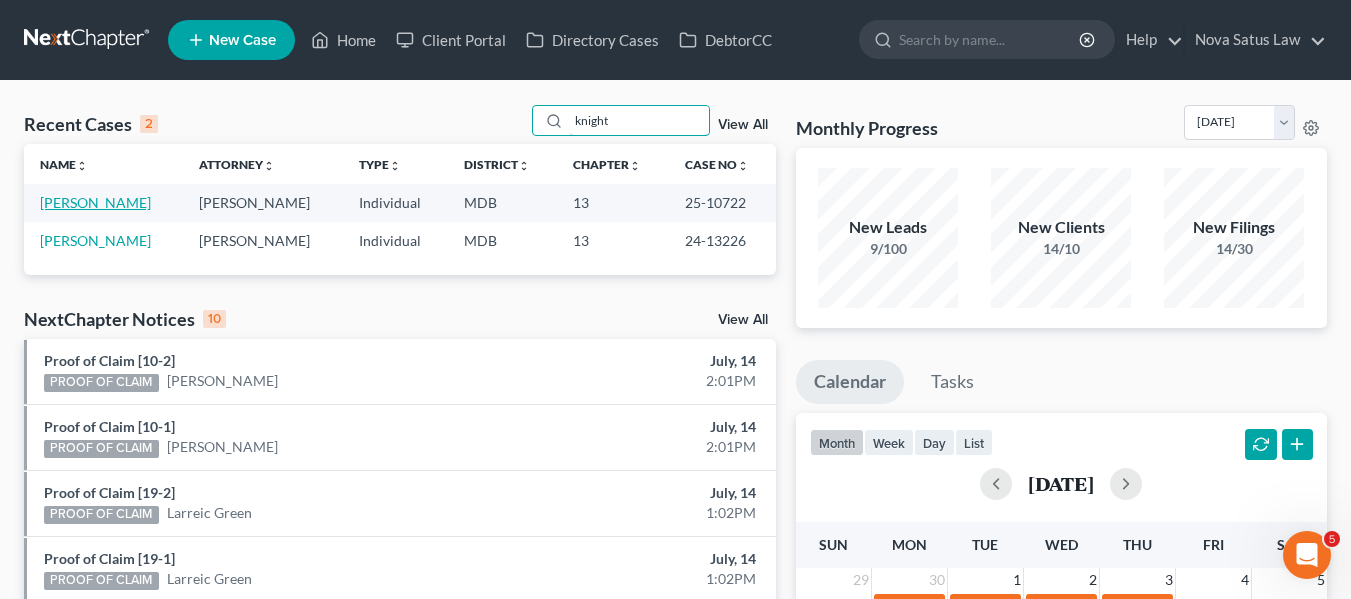type on "knight" 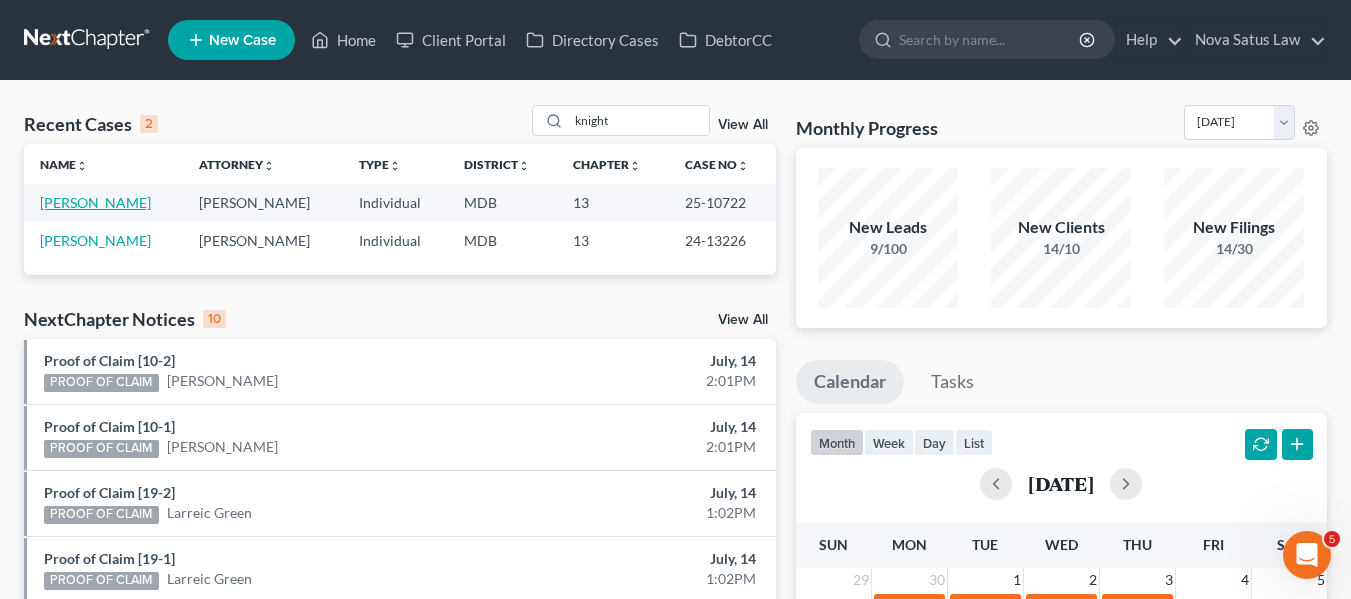 click on "[PERSON_NAME]" at bounding box center [95, 202] 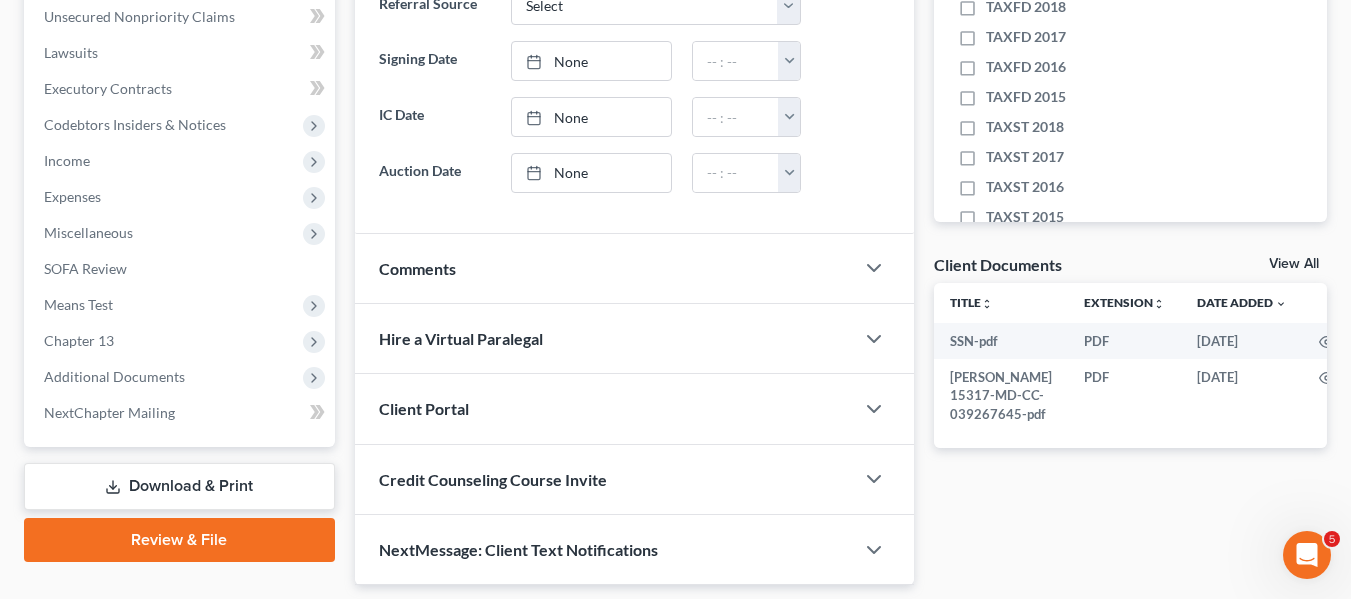 scroll, scrollTop: 559, scrollLeft: 0, axis: vertical 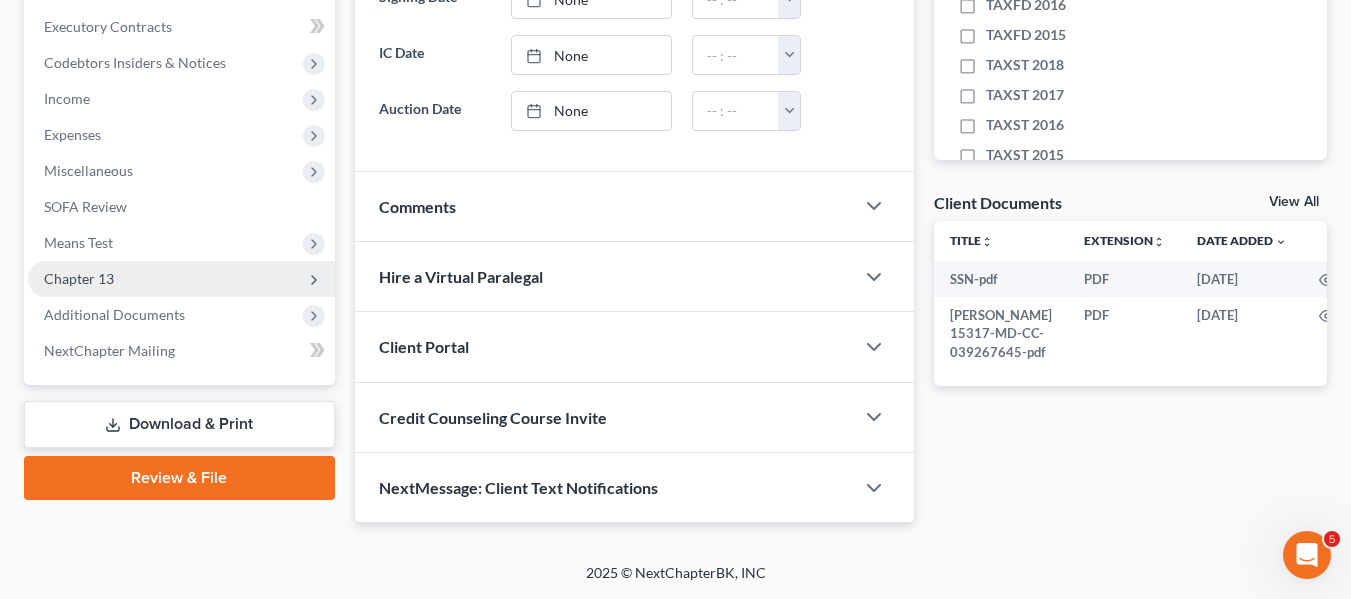 click on "Chapter 13" at bounding box center [79, 278] 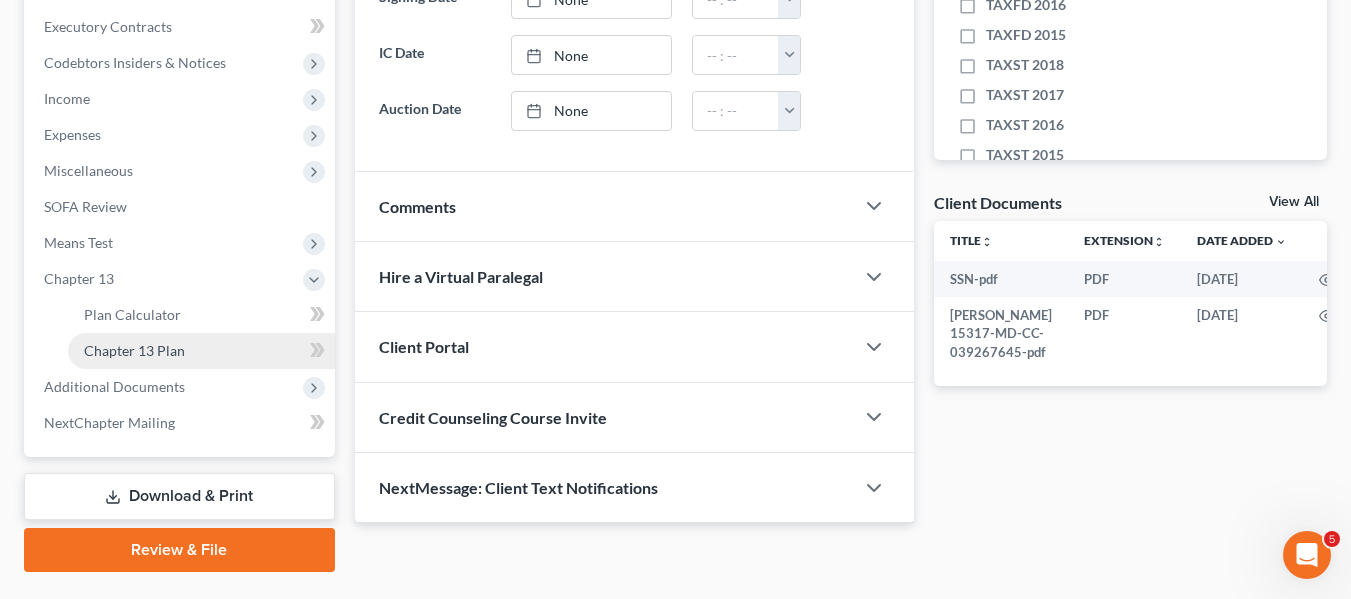 click on "Chapter 13 Plan" at bounding box center (134, 350) 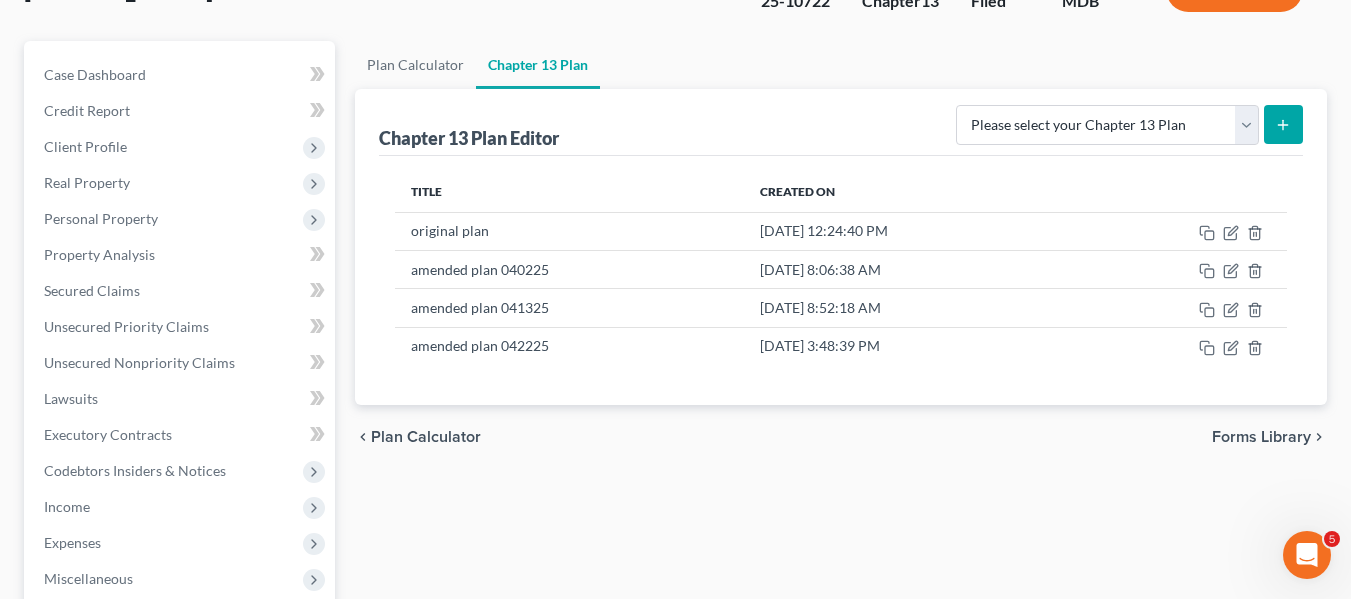 scroll, scrollTop: 159, scrollLeft: 0, axis: vertical 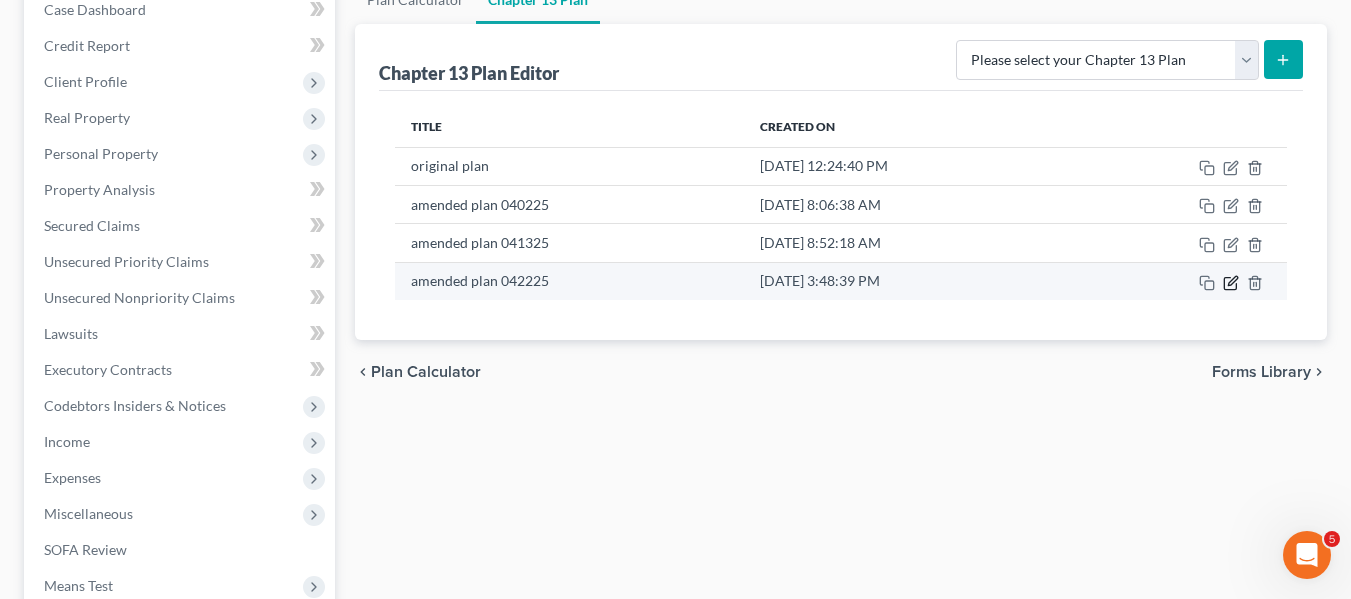 click 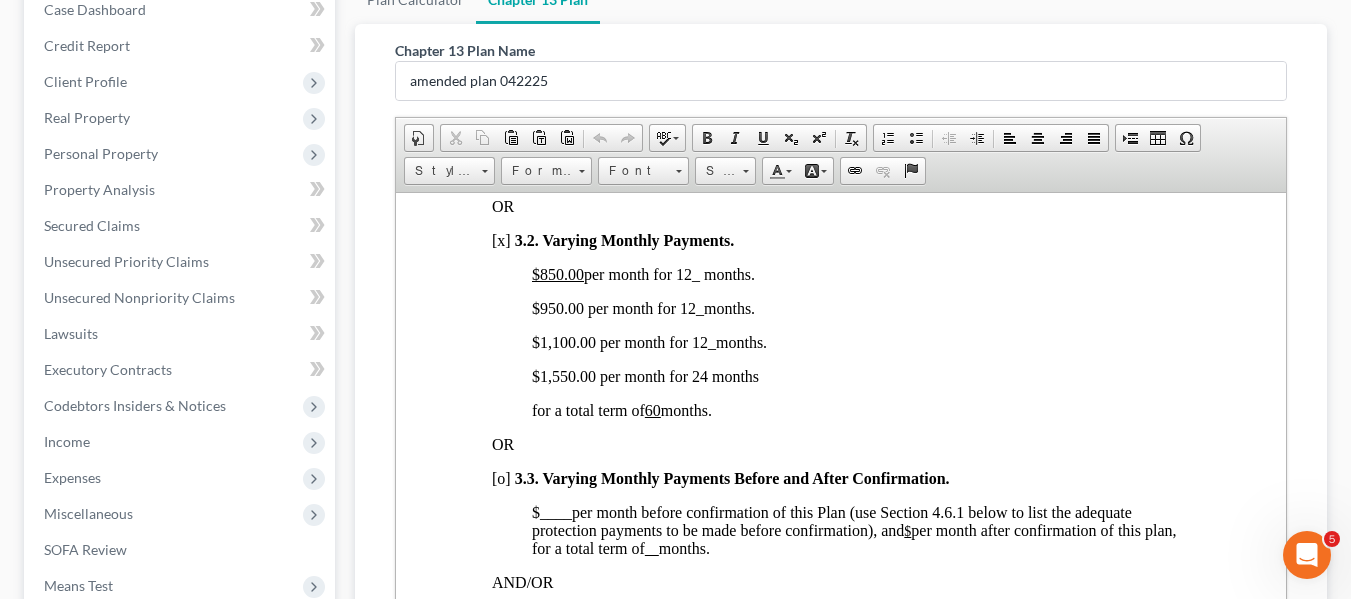 scroll, scrollTop: 1587, scrollLeft: 0, axis: vertical 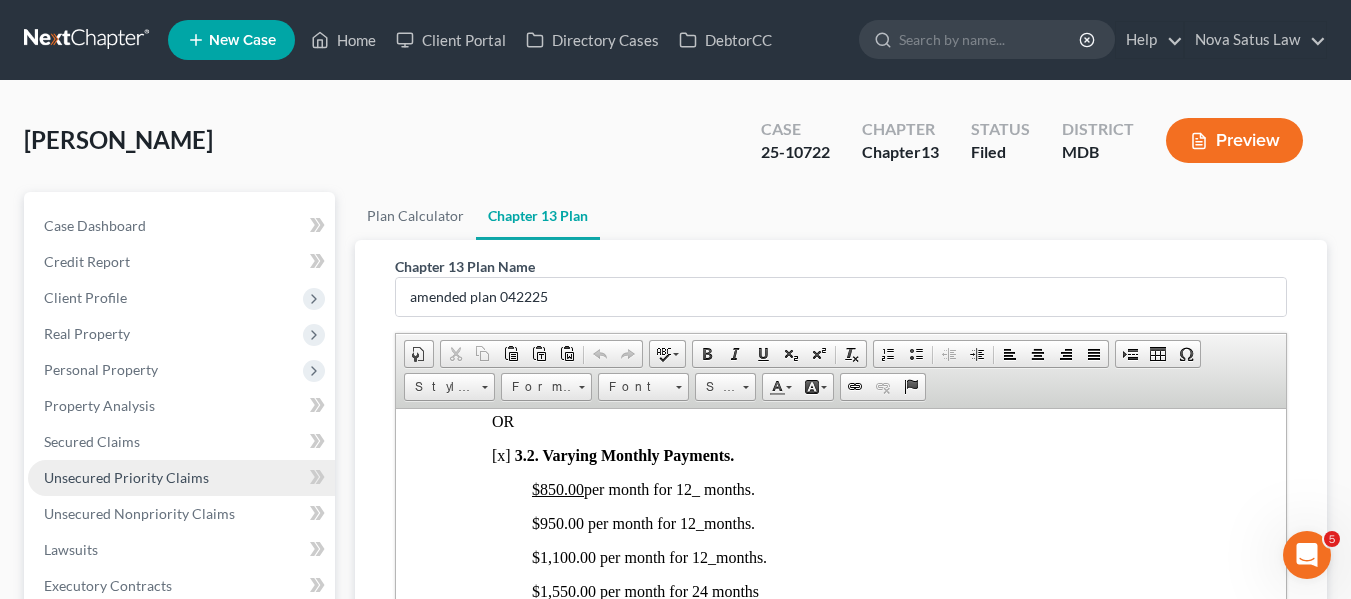 click on "Unsecured Priority Claims" at bounding box center [181, 478] 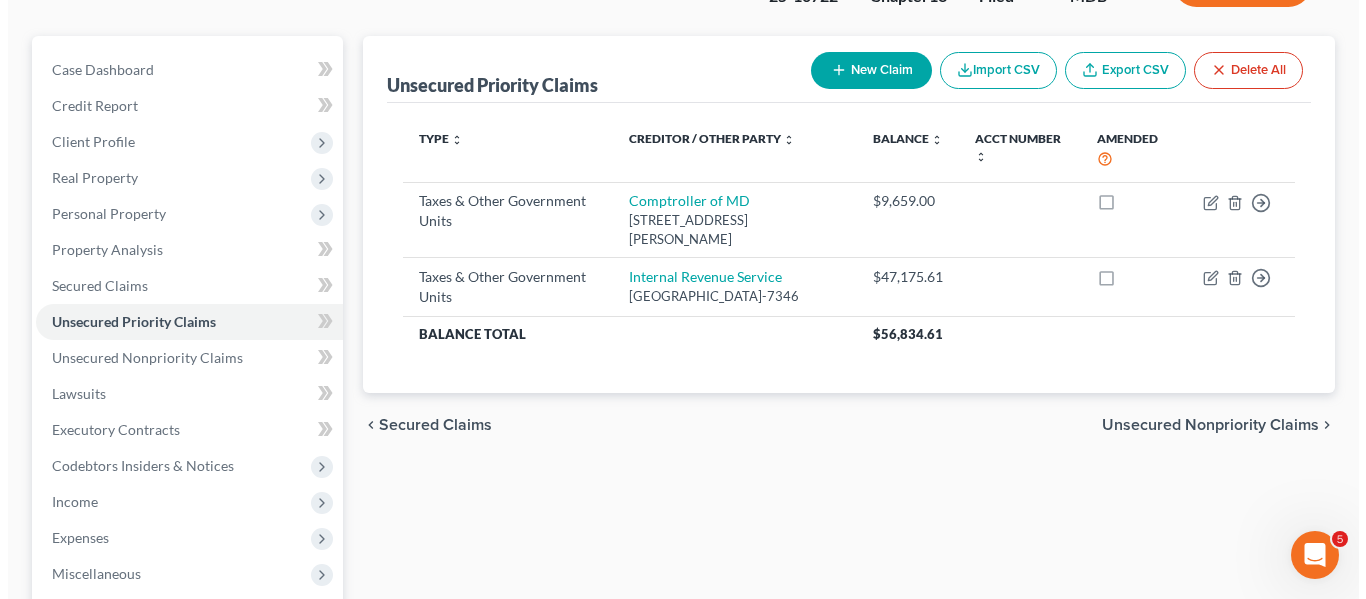 scroll, scrollTop: 157, scrollLeft: 0, axis: vertical 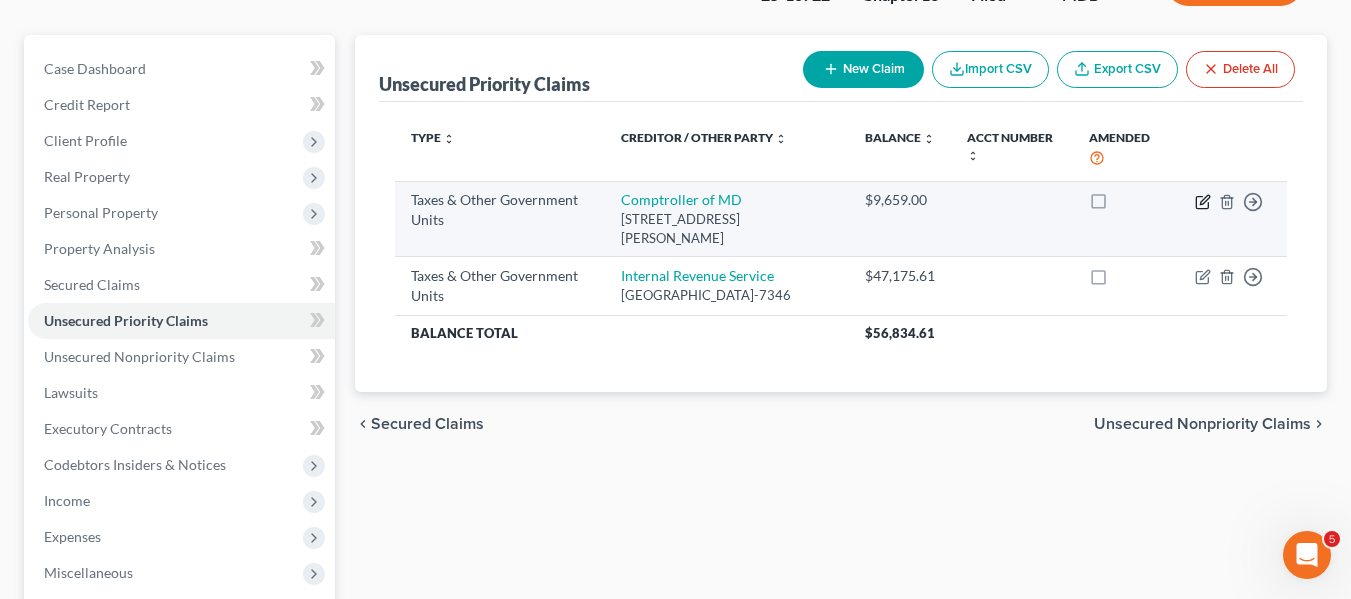 click 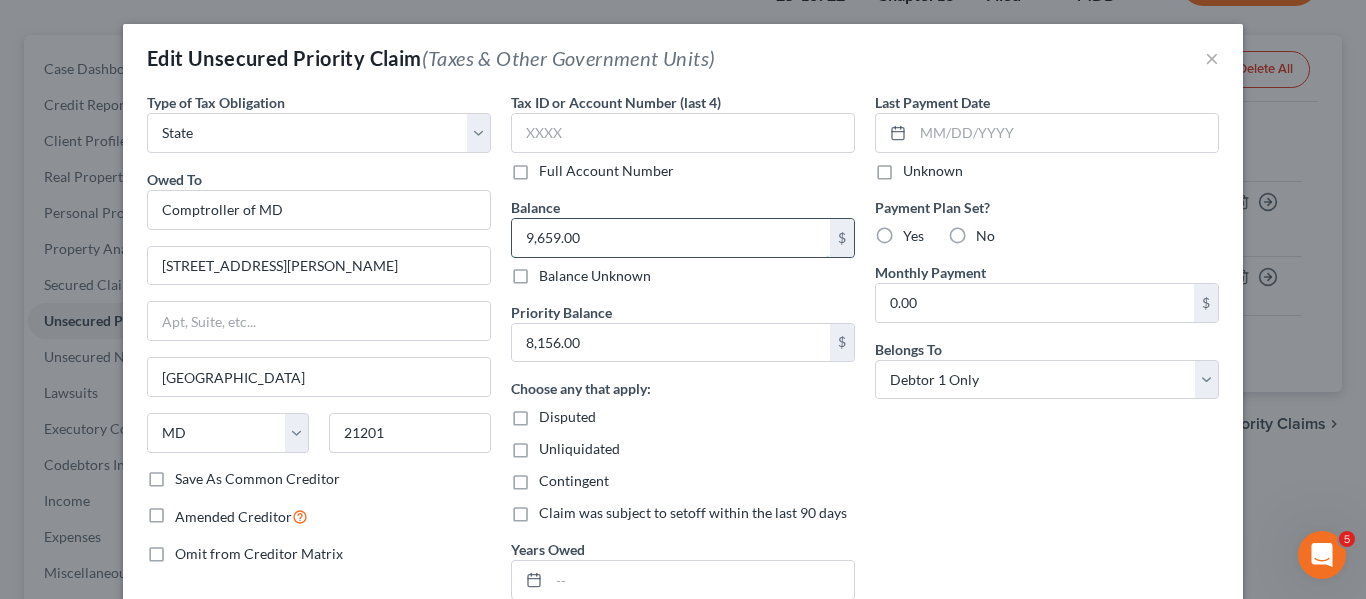 click on "9,659.00" at bounding box center (671, 238) 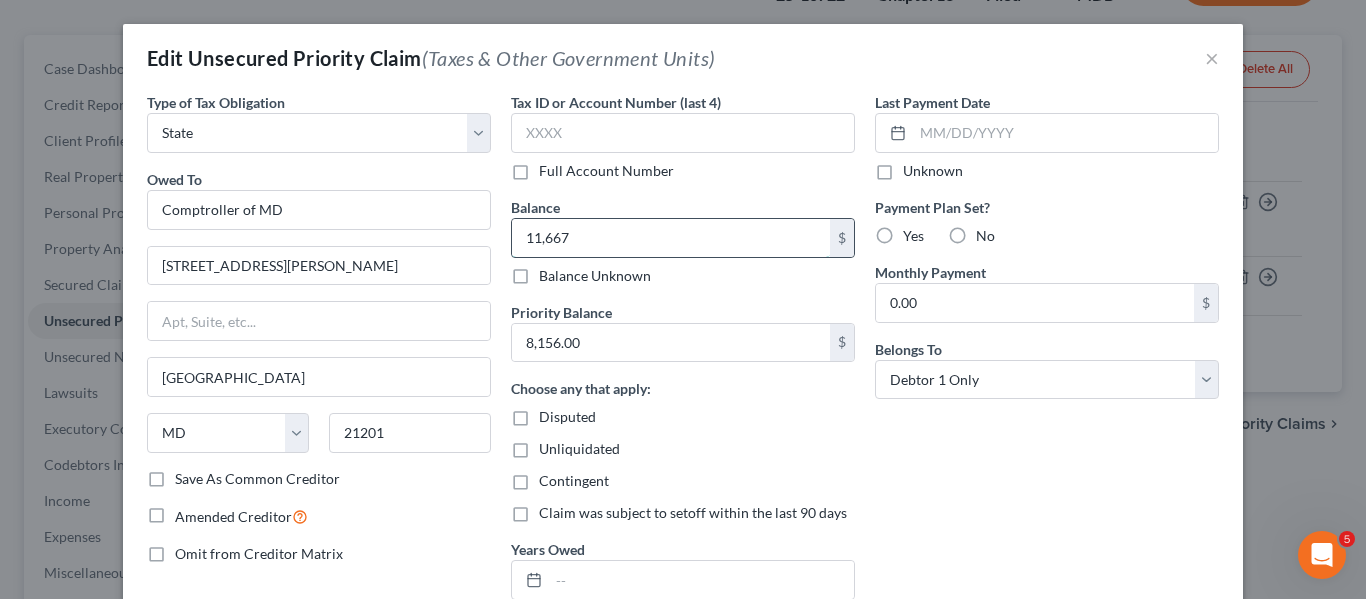 type on "11,667" 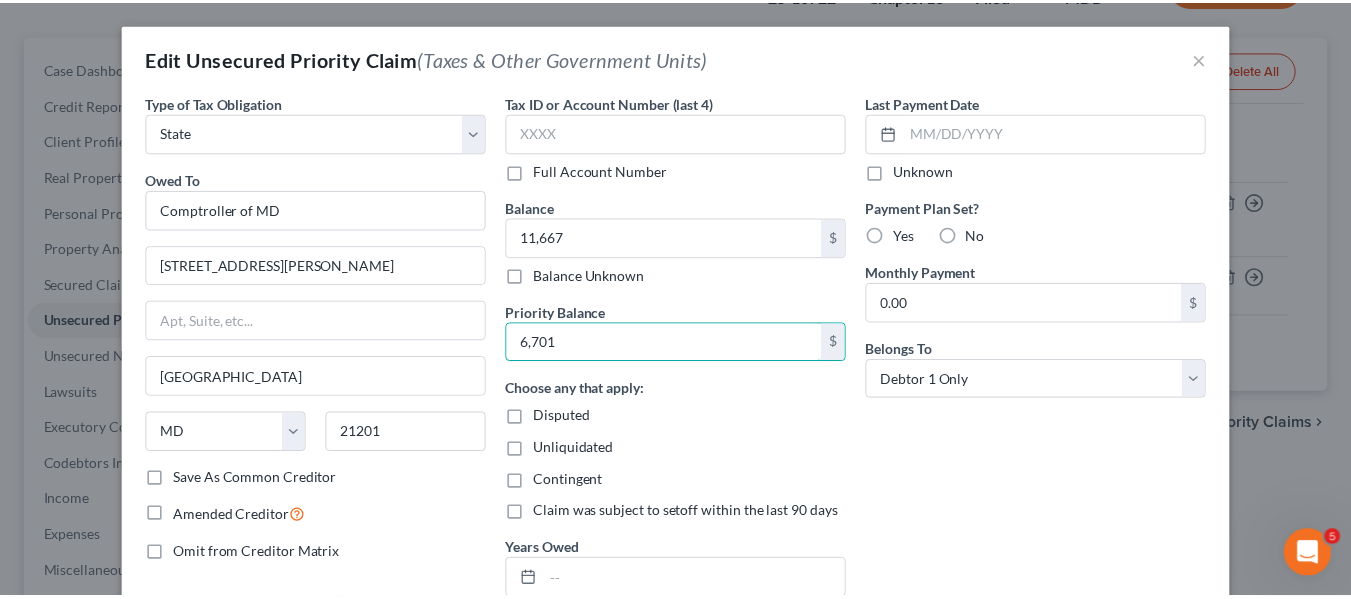 scroll, scrollTop: 200, scrollLeft: 0, axis: vertical 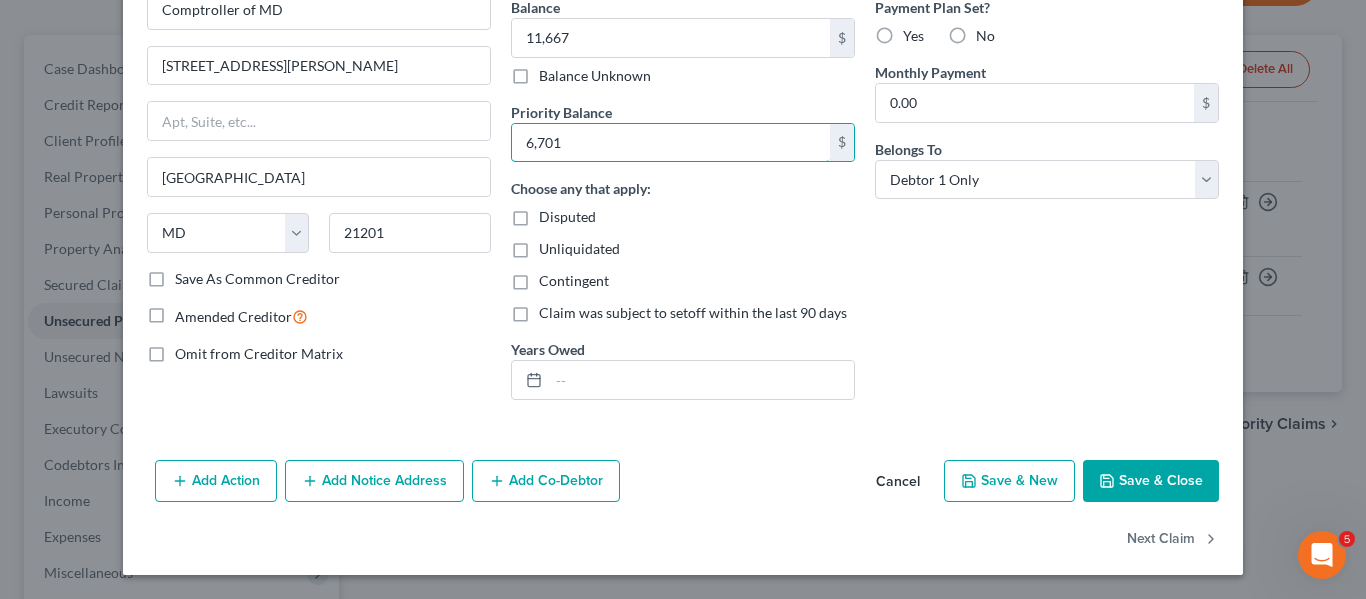type on "6,701" 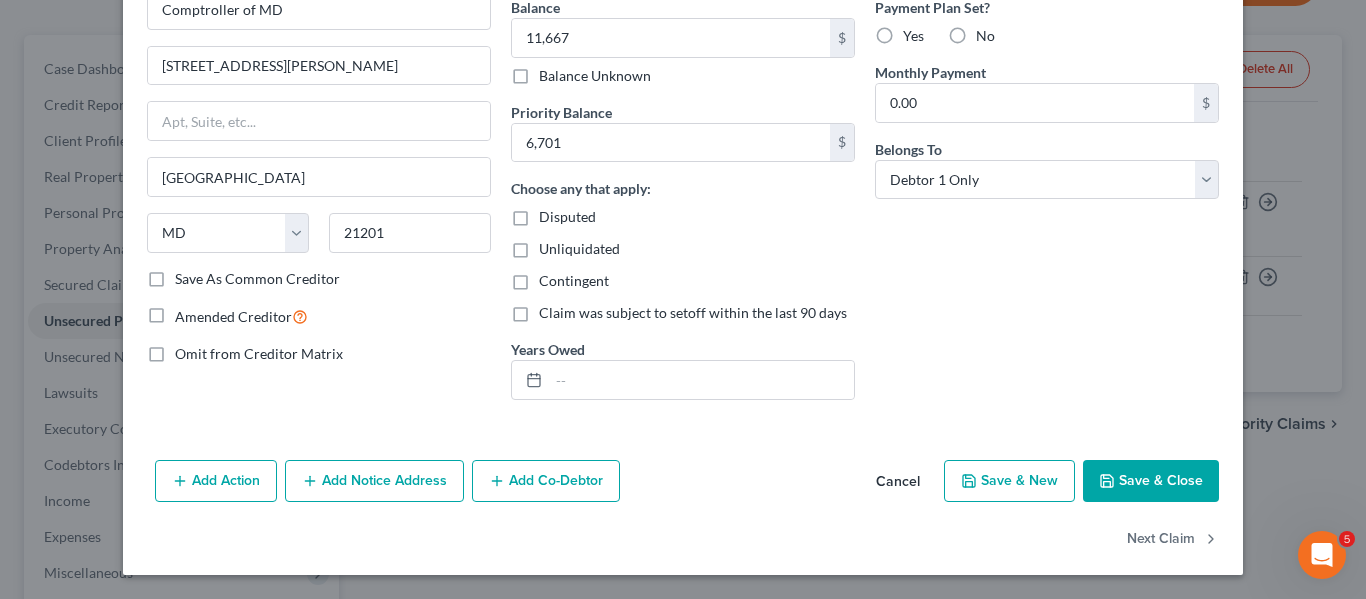 click on "Save & Close" at bounding box center (1151, 481) 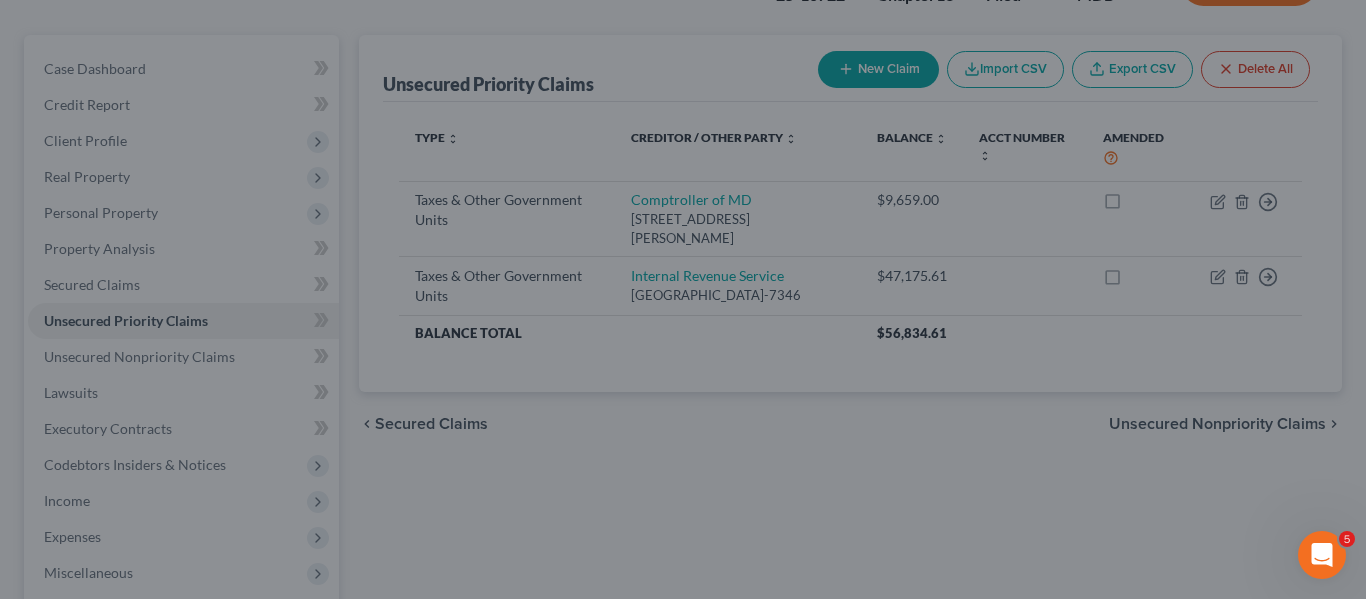 type on "11,667.00" 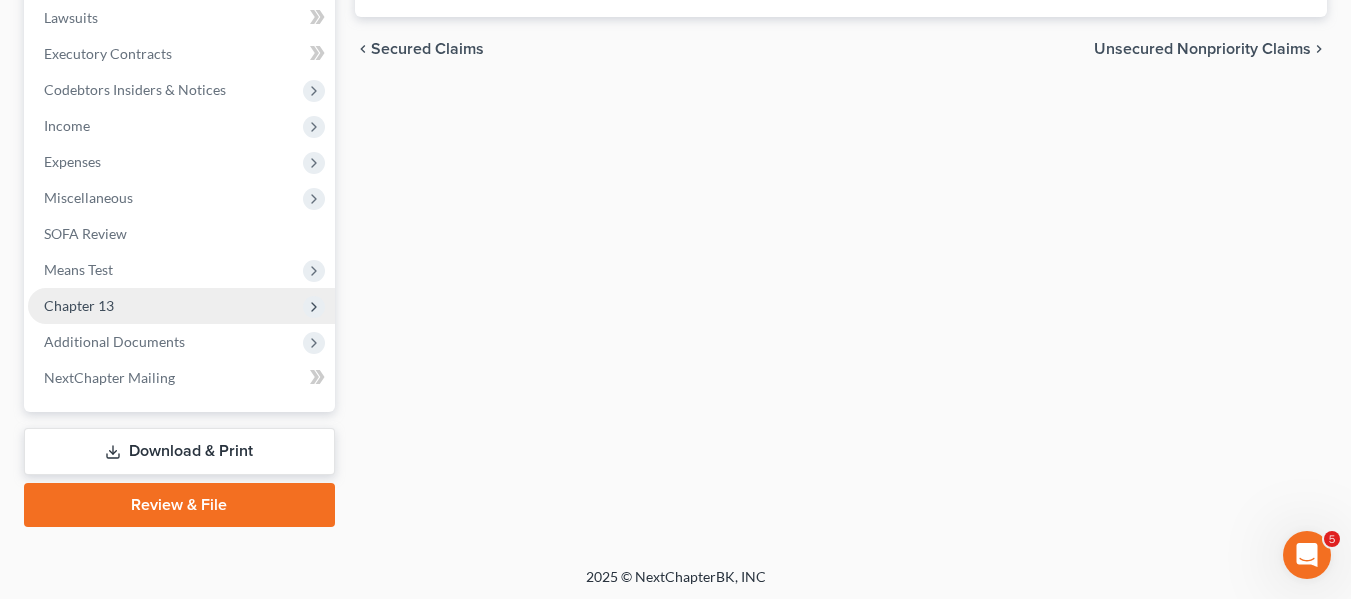 scroll, scrollTop: 533, scrollLeft: 0, axis: vertical 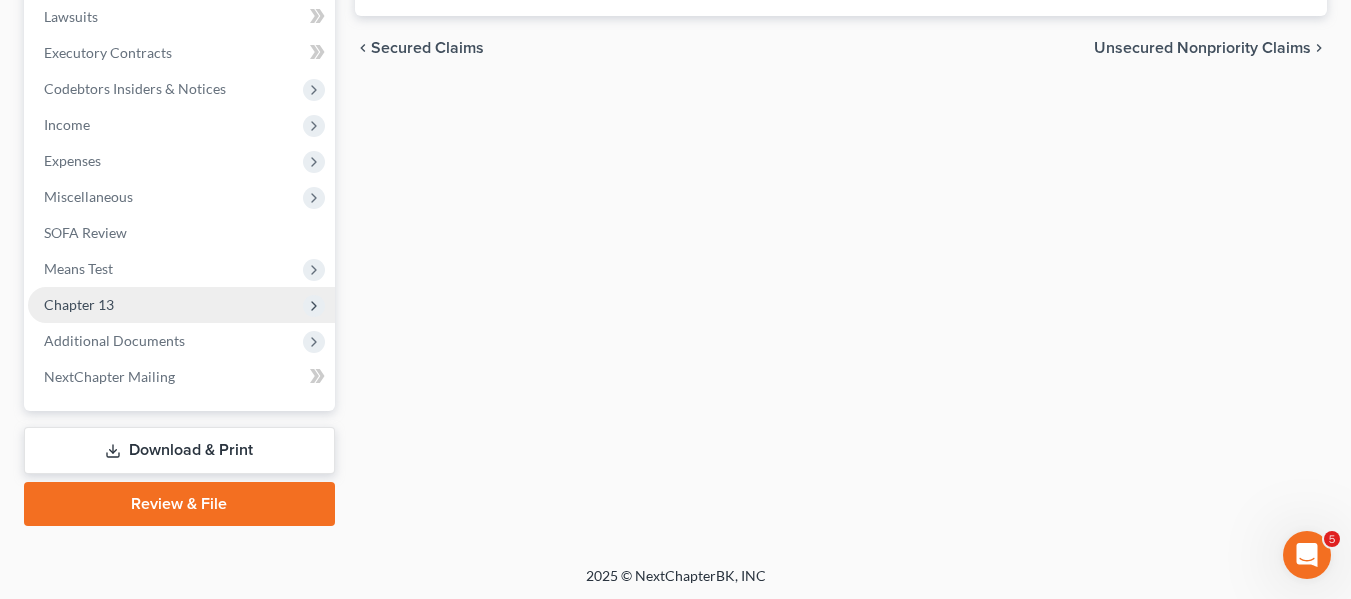 click on "Chapter 13" at bounding box center [79, 304] 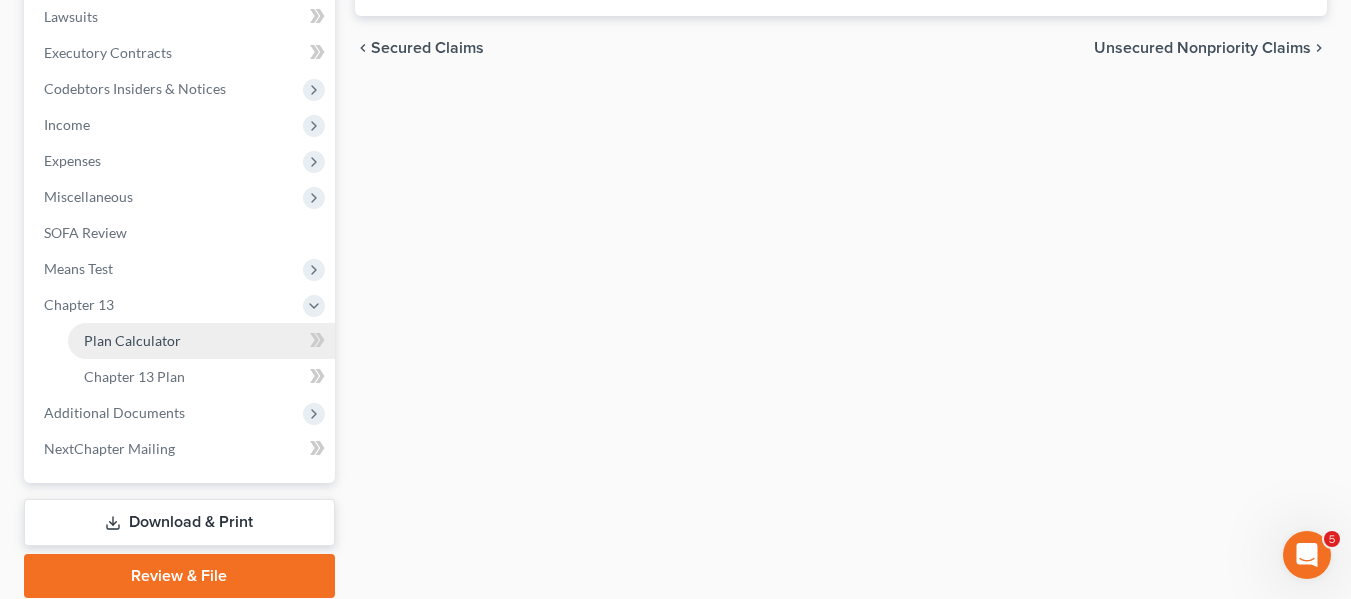 click on "Plan Calculator" at bounding box center (132, 340) 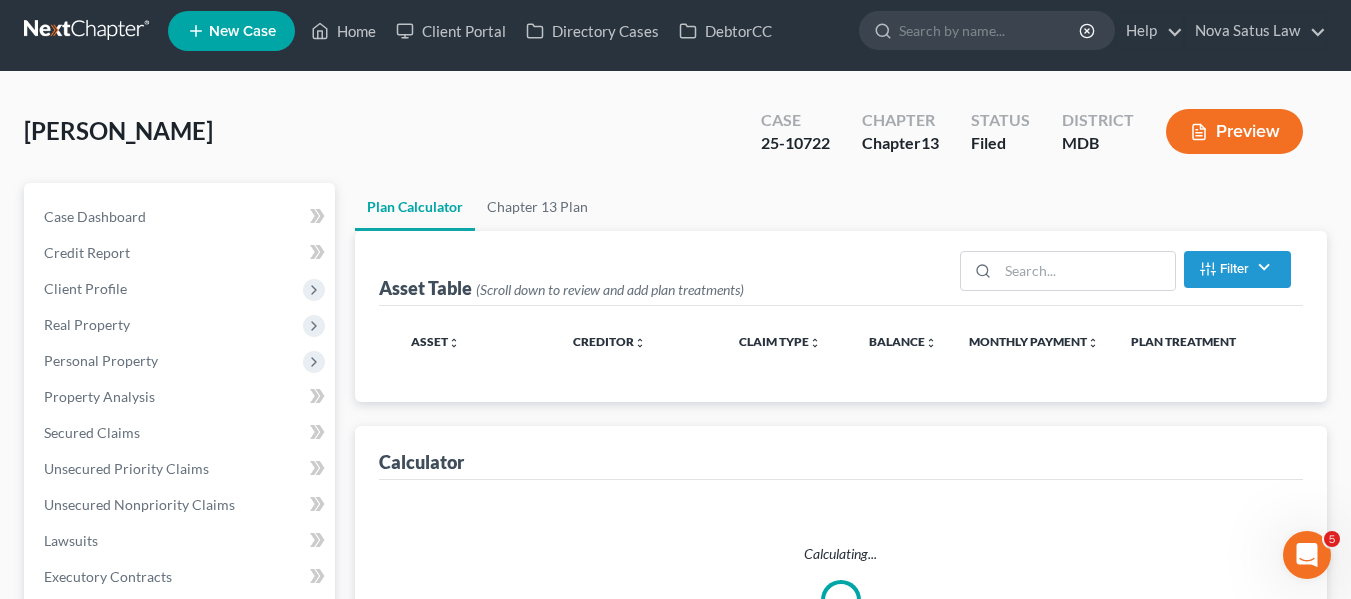 scroll, scrollTop: 0, scrollLeft: 0, axis: both 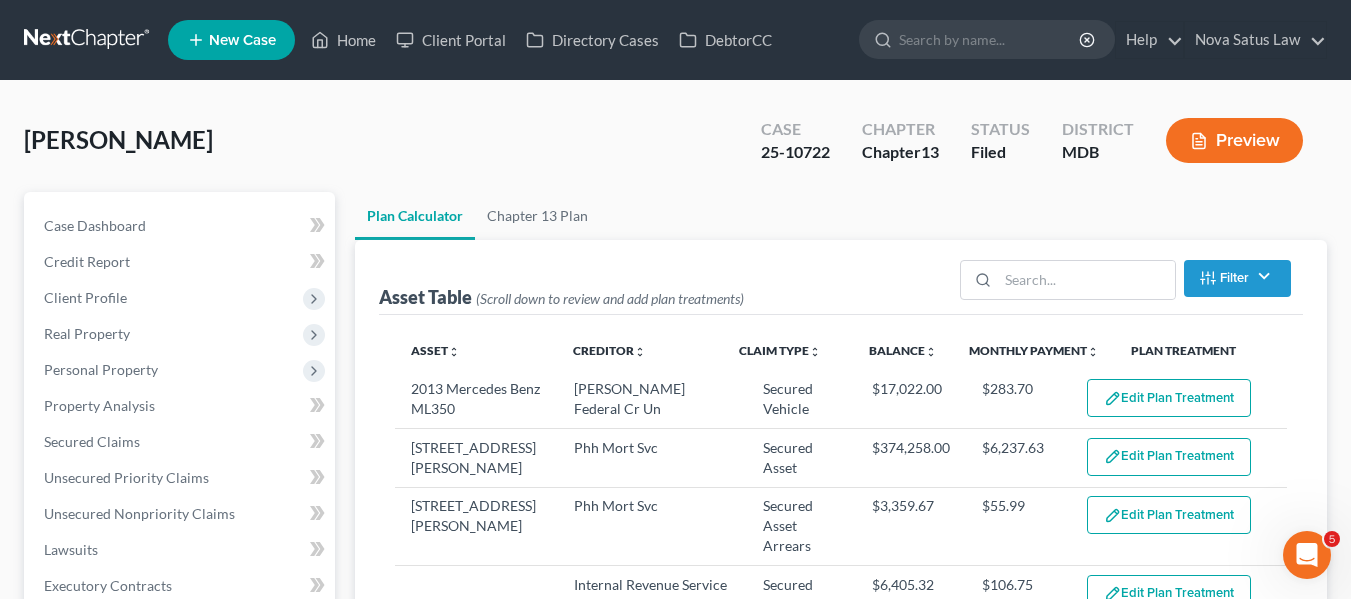 select on "59" 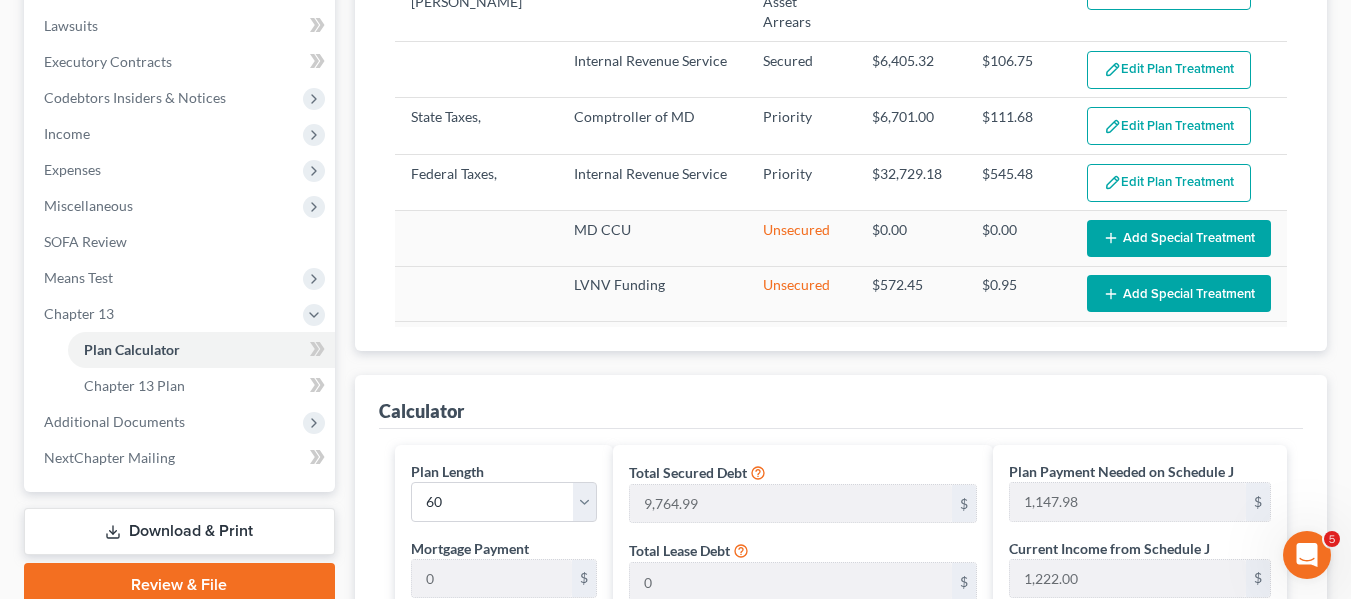 scroll, scrollTop: 1048, scrollLeft: 0, axis: vertical 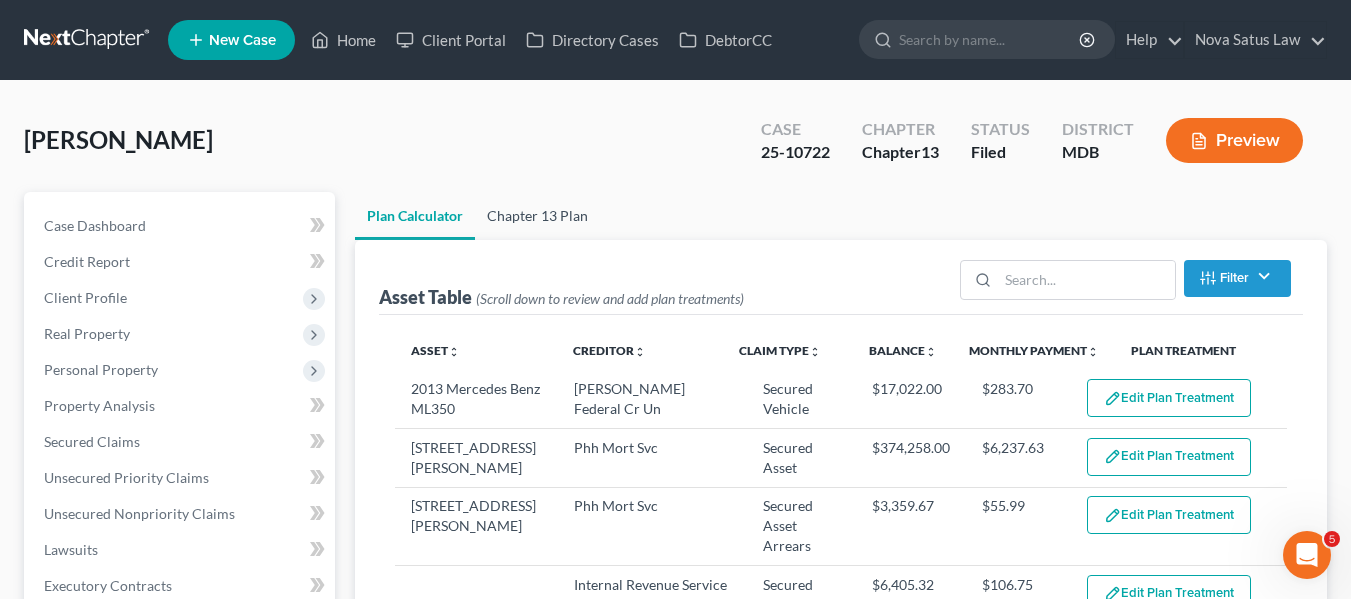 click on "Chapter 13 Plan" at bounding box center (537, 216) 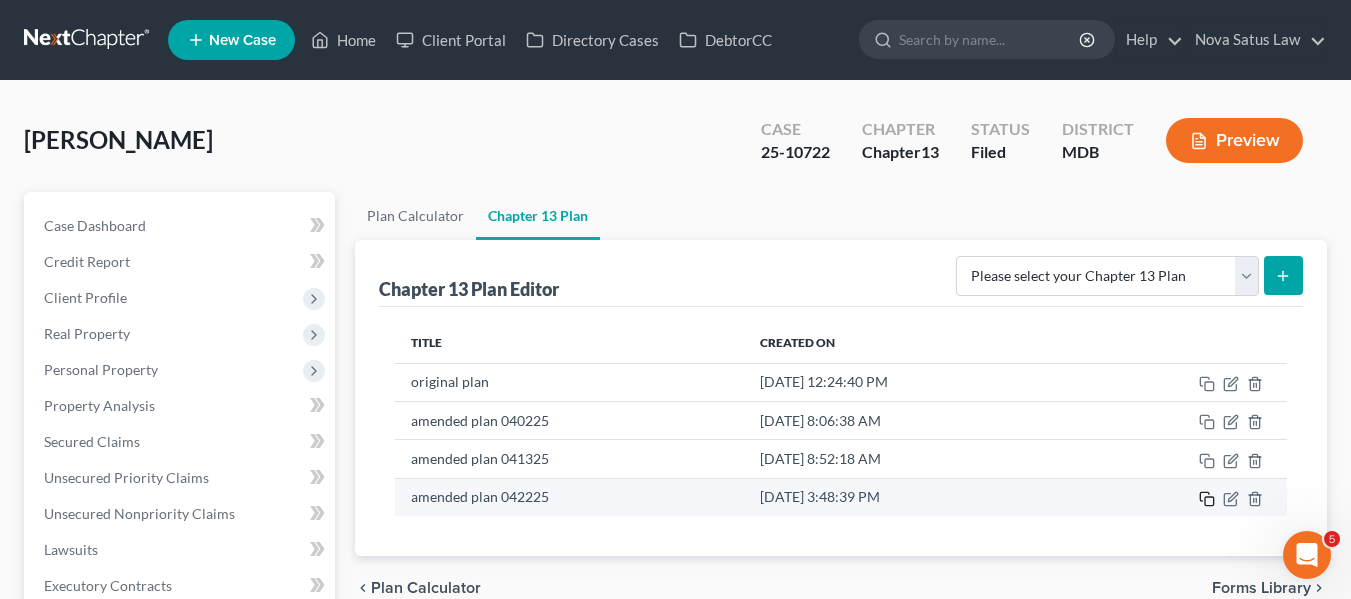 click 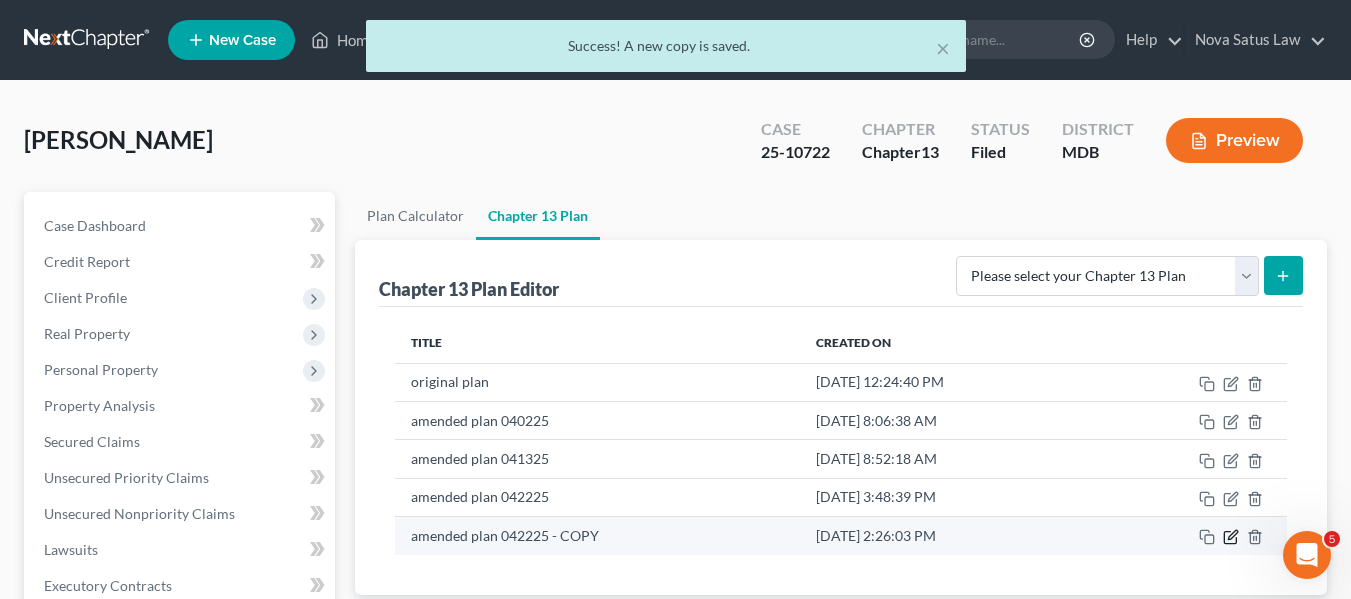 click 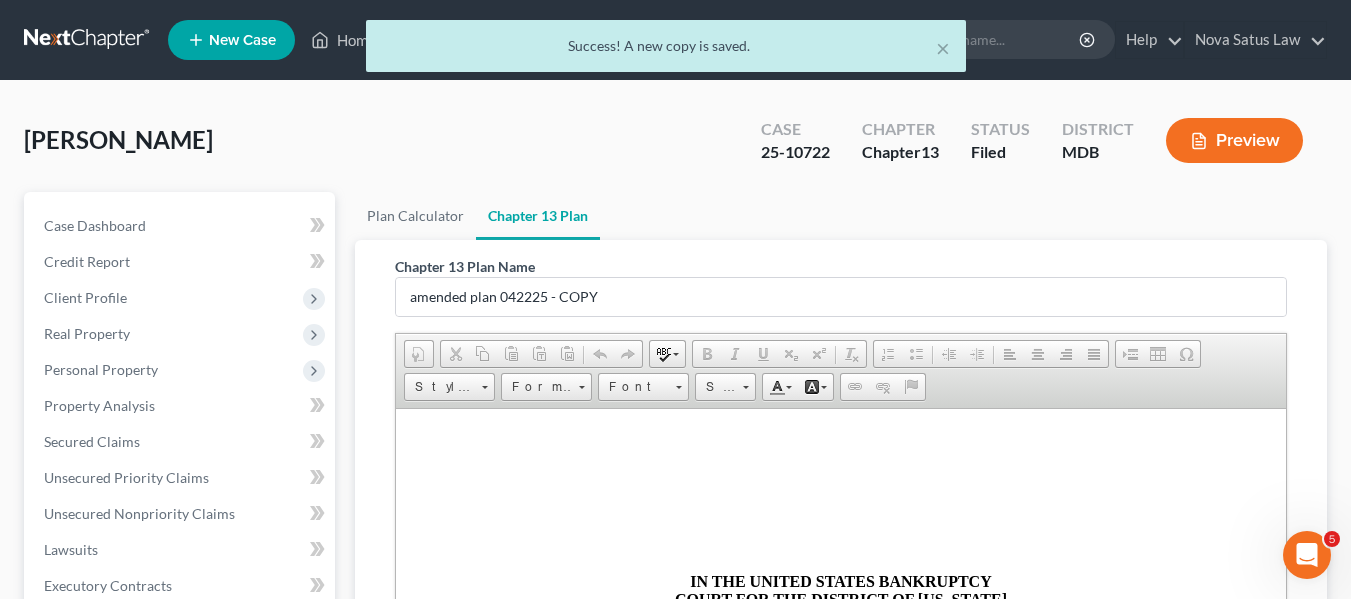 scroll, scrollTop: 0, scrollLeft: 0, axis: both 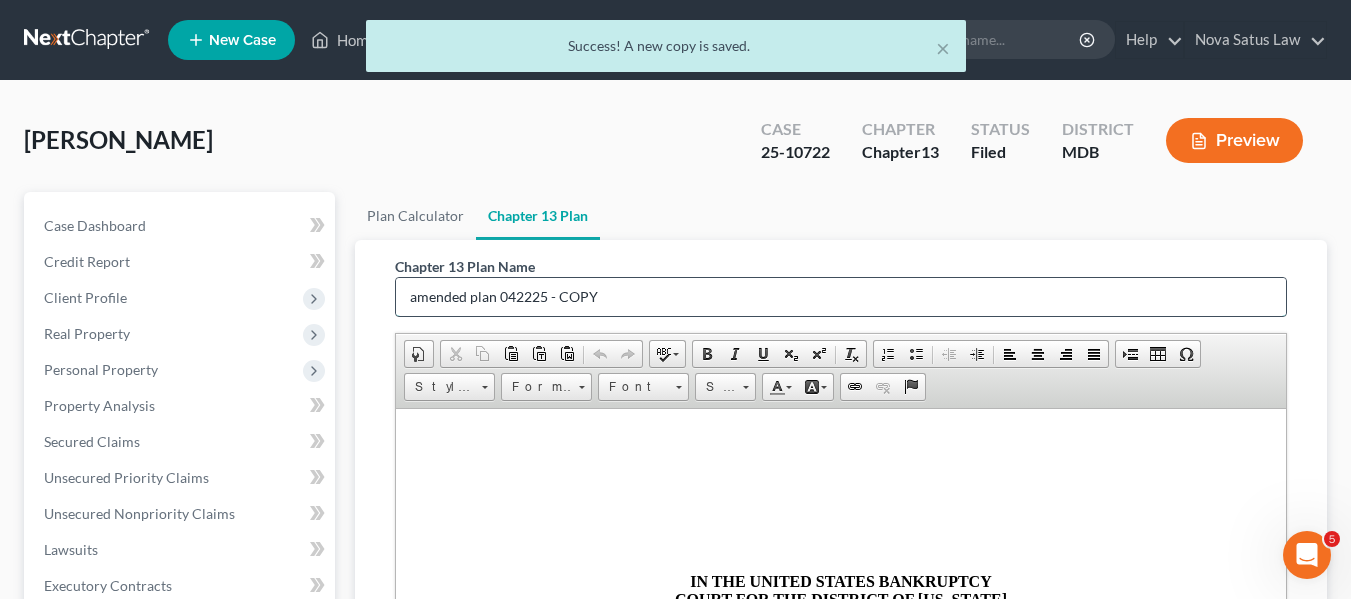 click on "amended plan 042225 - COPY" at bounding box center [841, 297] 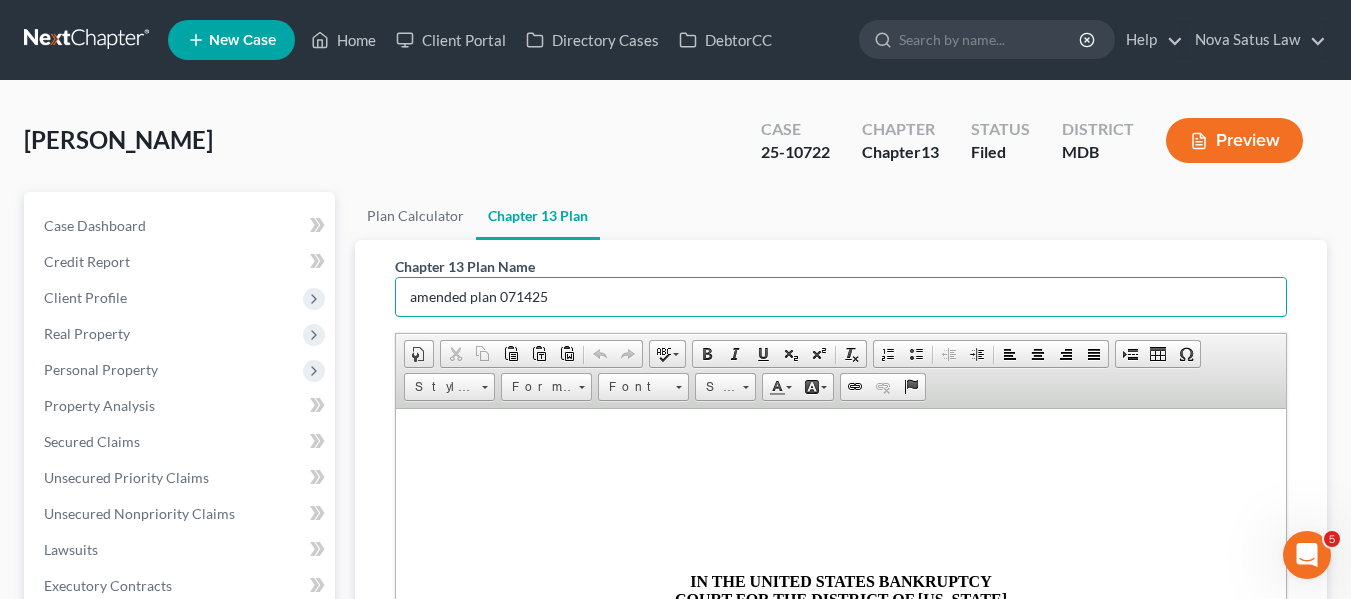 scroll, scrollTop: 524, scrollLeft: 0, axis: vertical 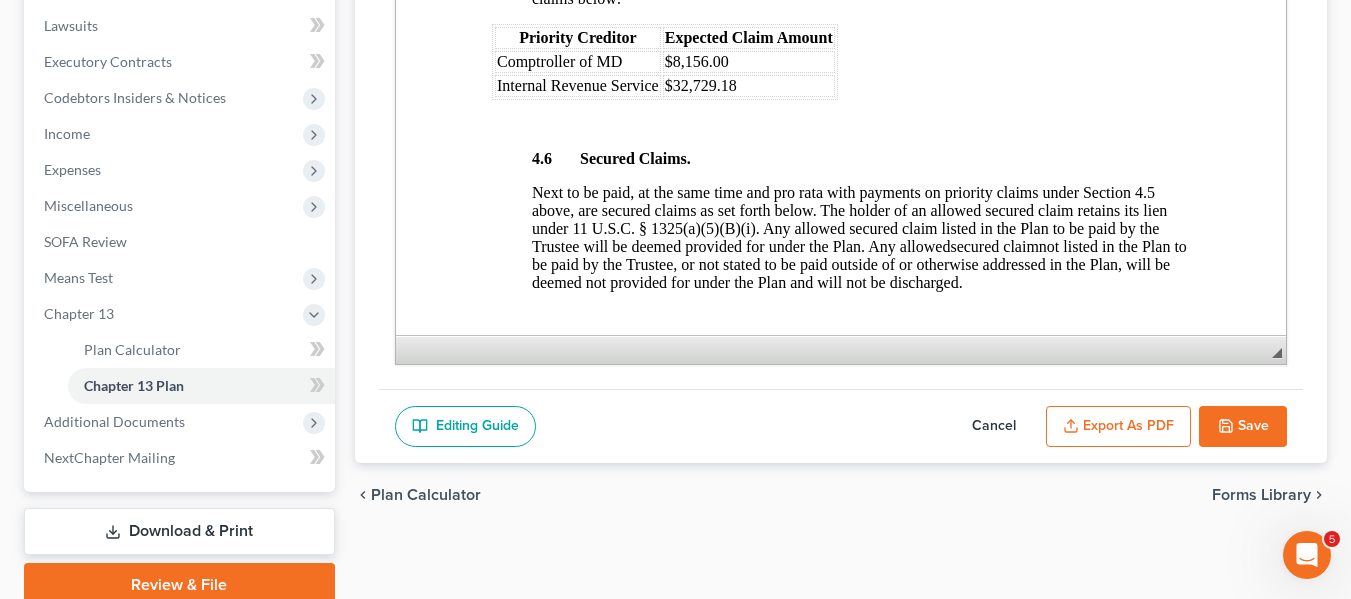 type on "amended plan 071425" 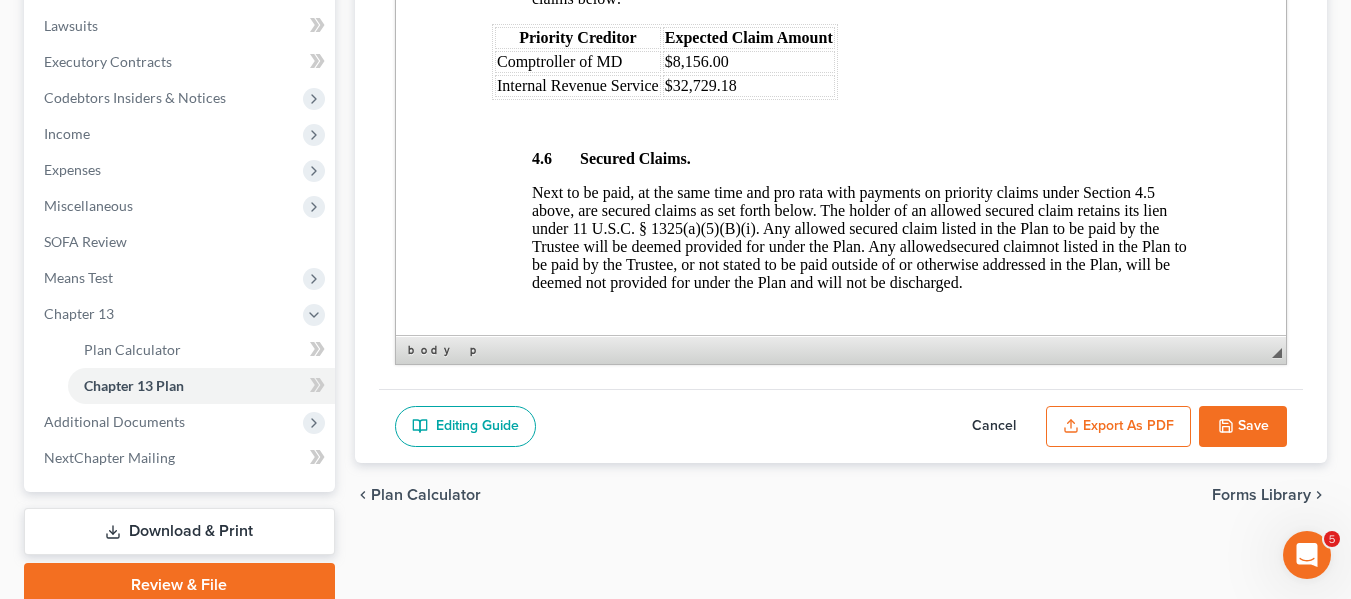 click on "$8,156.00" at bounding box center (748, 62) 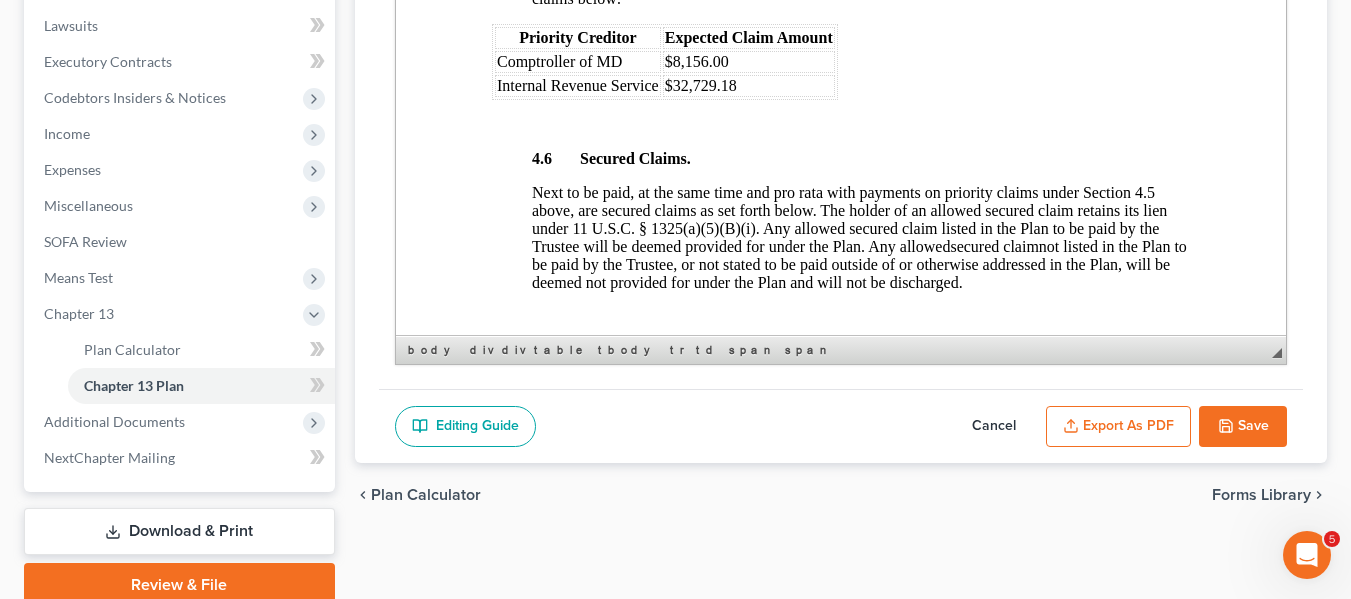 type 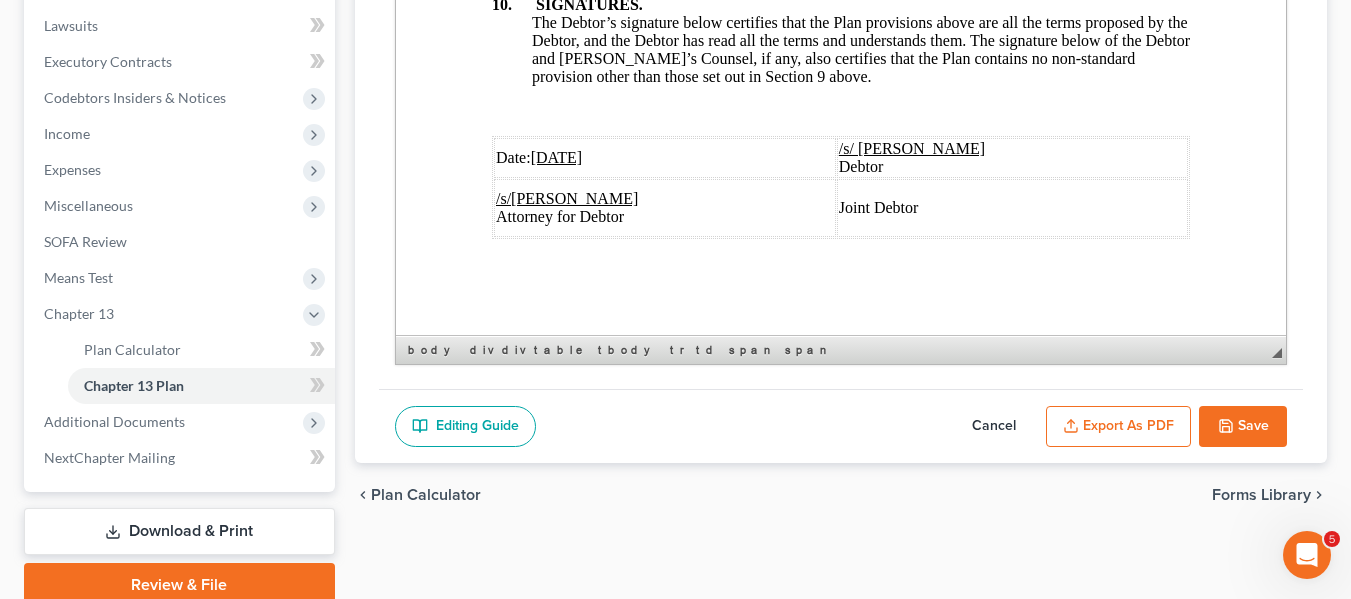 scroll, scrollTop: 7852, scrollLeft: 0, axis: vertical 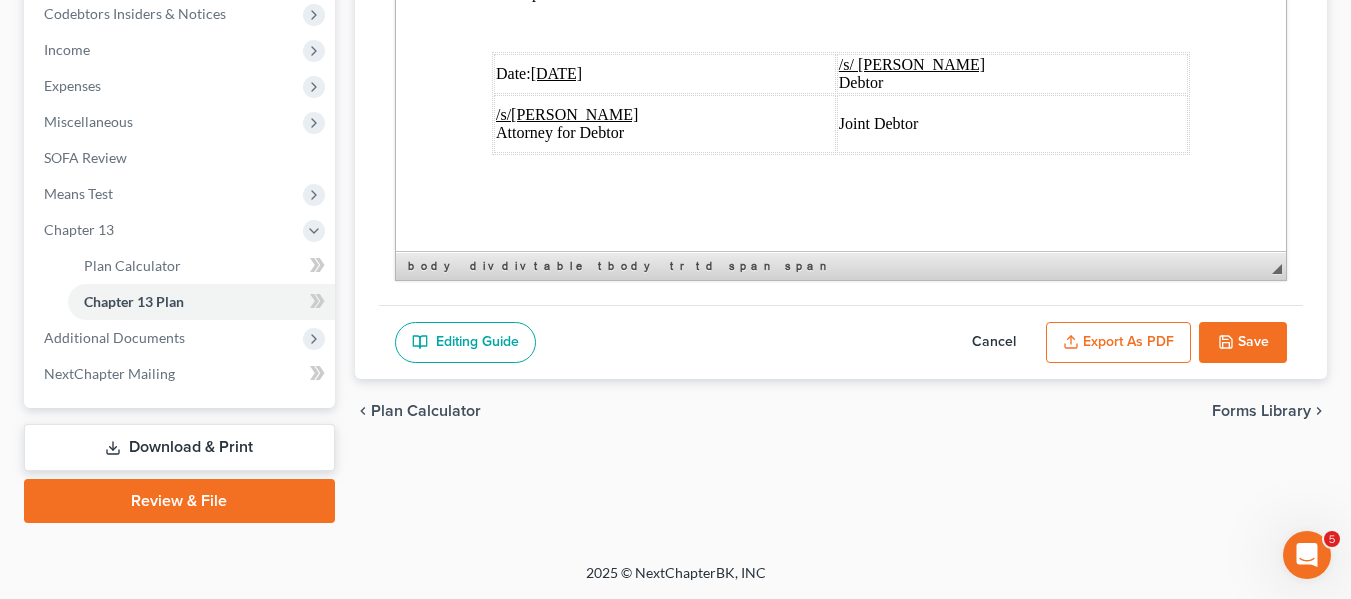 click on "[DATE]" at bounding box center (556, 73) 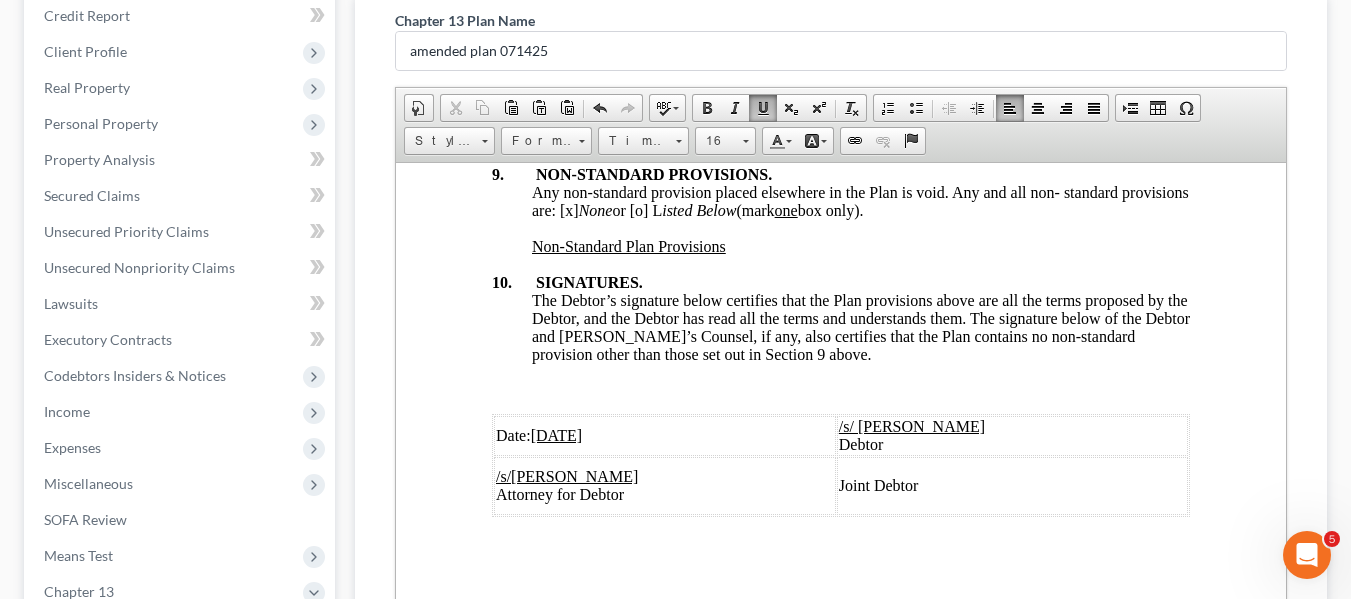 scroll, scrollTop: 245, scrollLeft: 0, axis: vertical 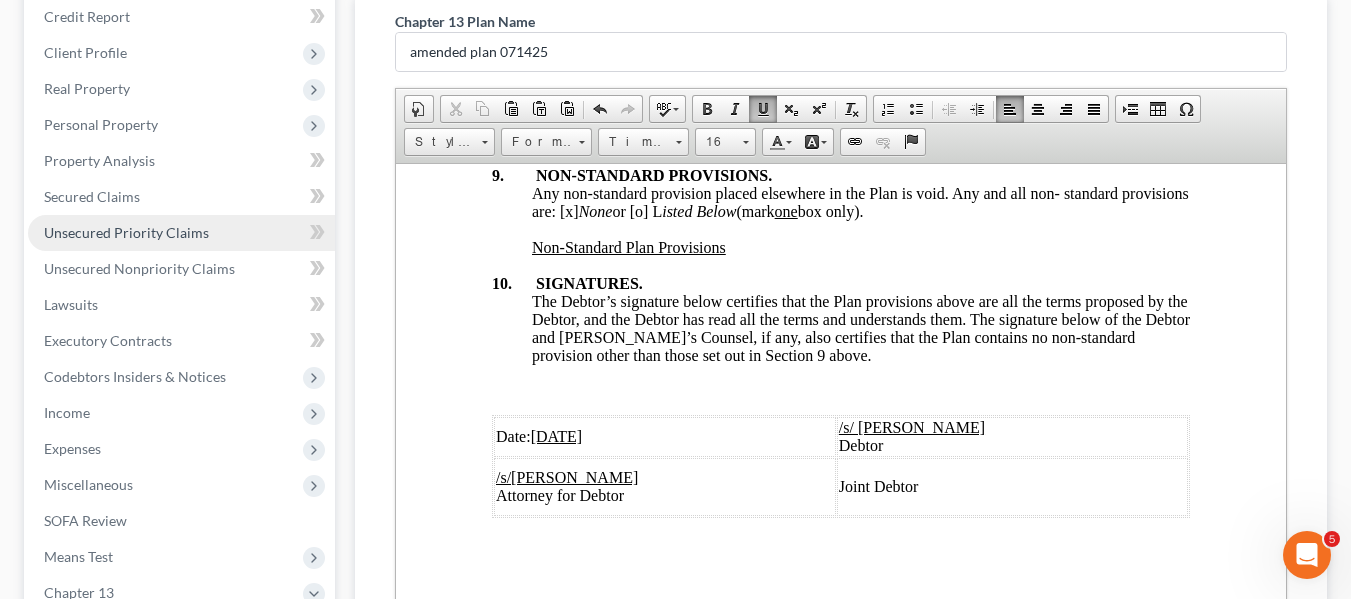 click on "Unsecured Priority Claims" at bounding box center (126, 232) 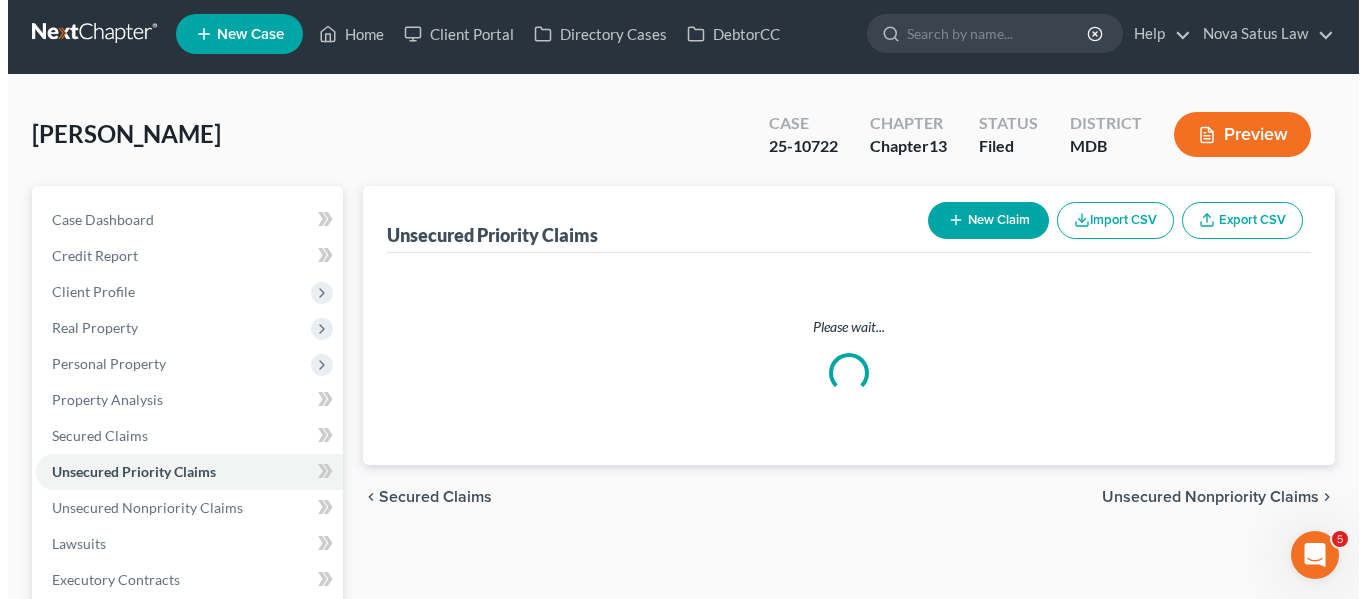 scroll, scrollTop: 0, scrollLeft: 0, axis: both 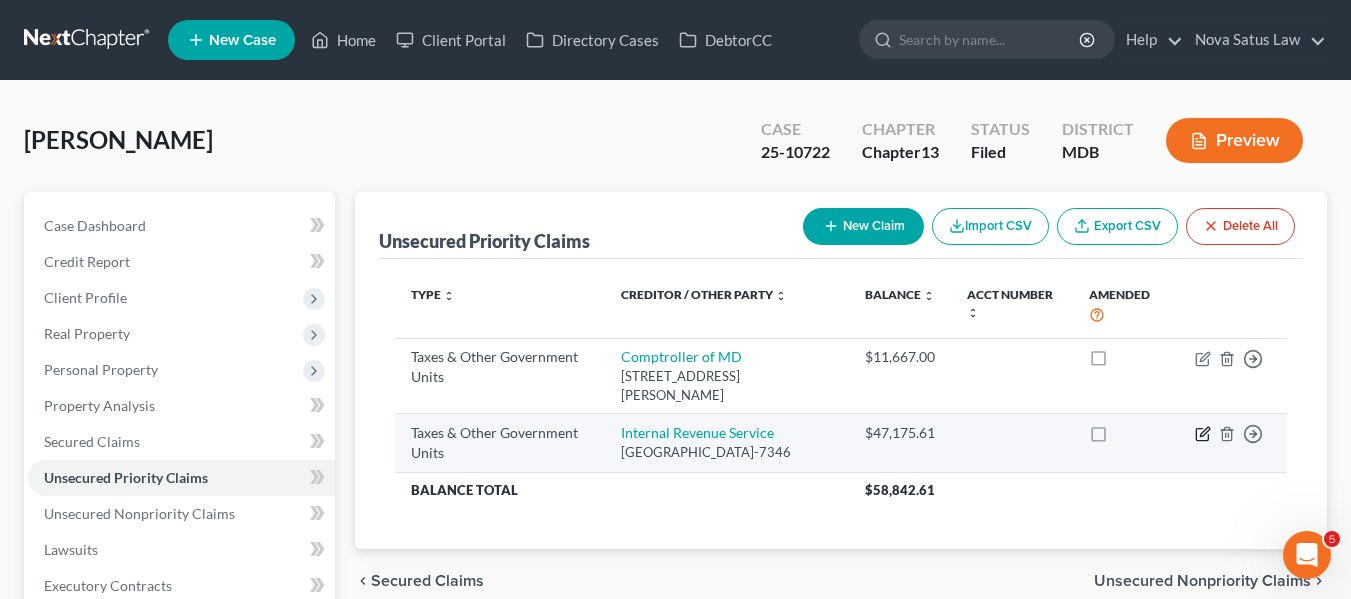 click 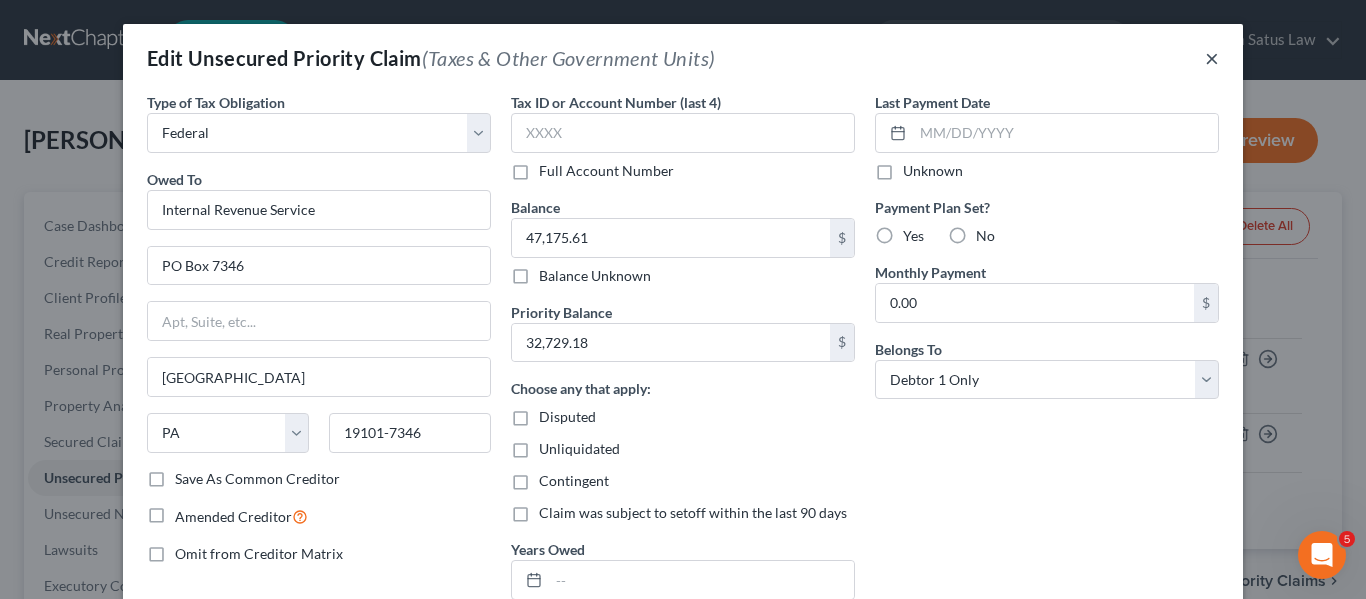 click on "×" at bounding box center (1212, 58) 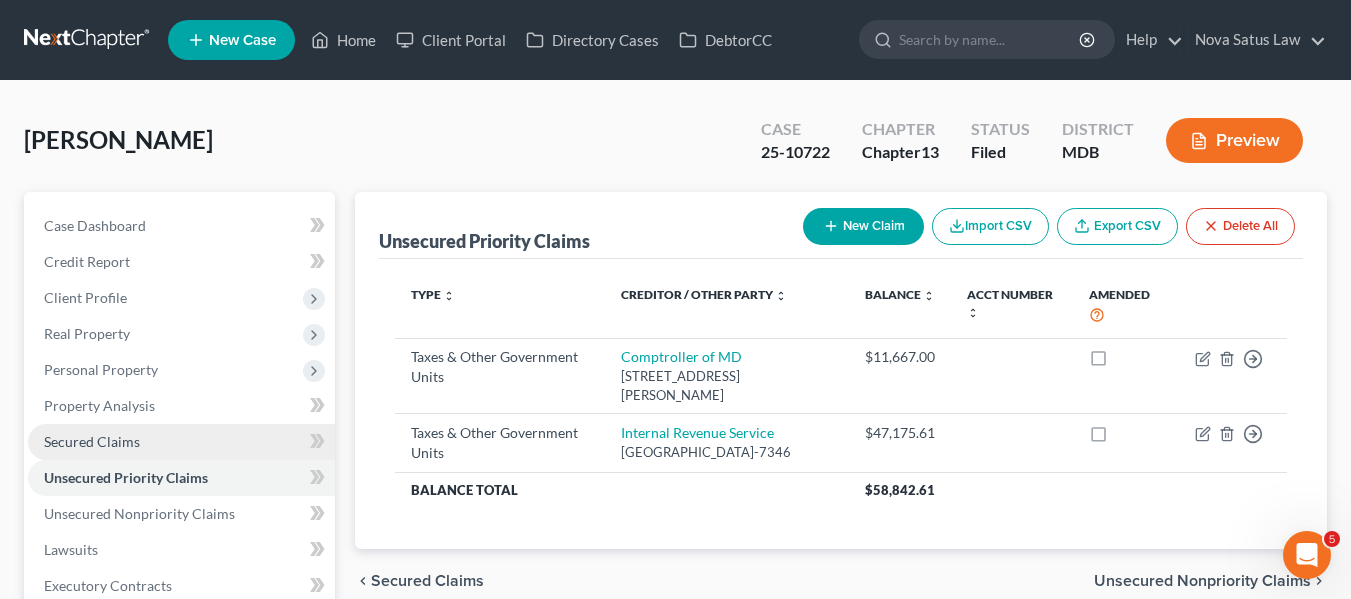 click on "Secured Claims" at bounding box center [92, 441] 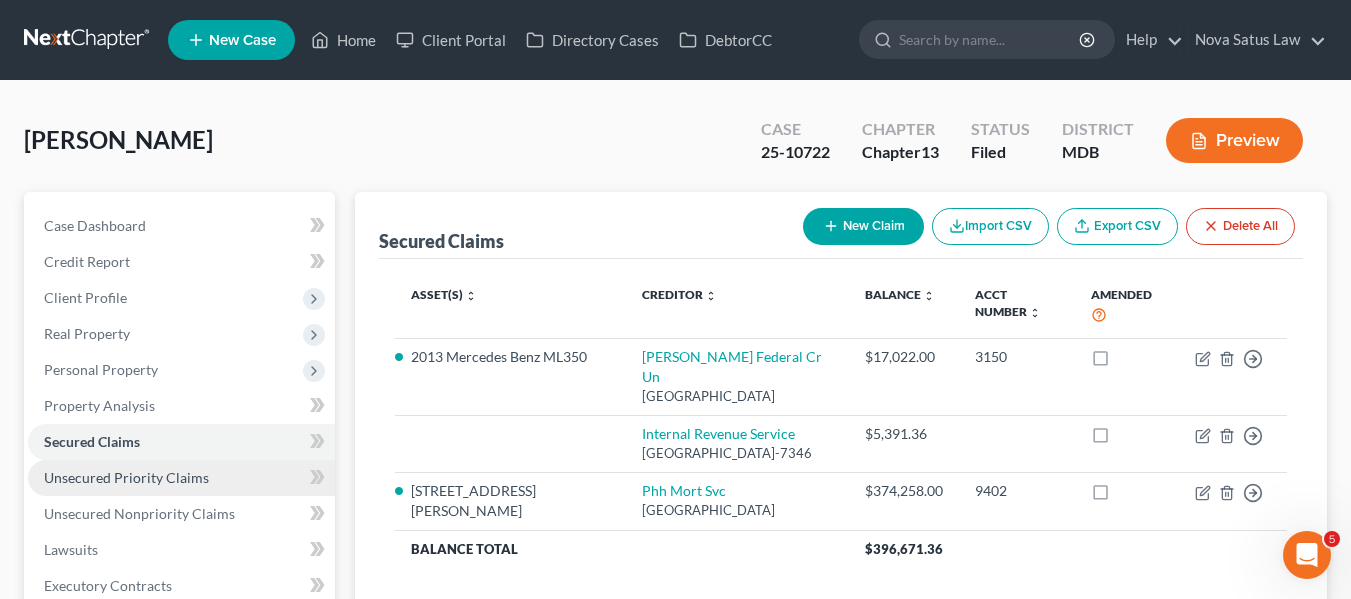 click on "Unsecured Priority Claims" at bounding box center [126, 477] 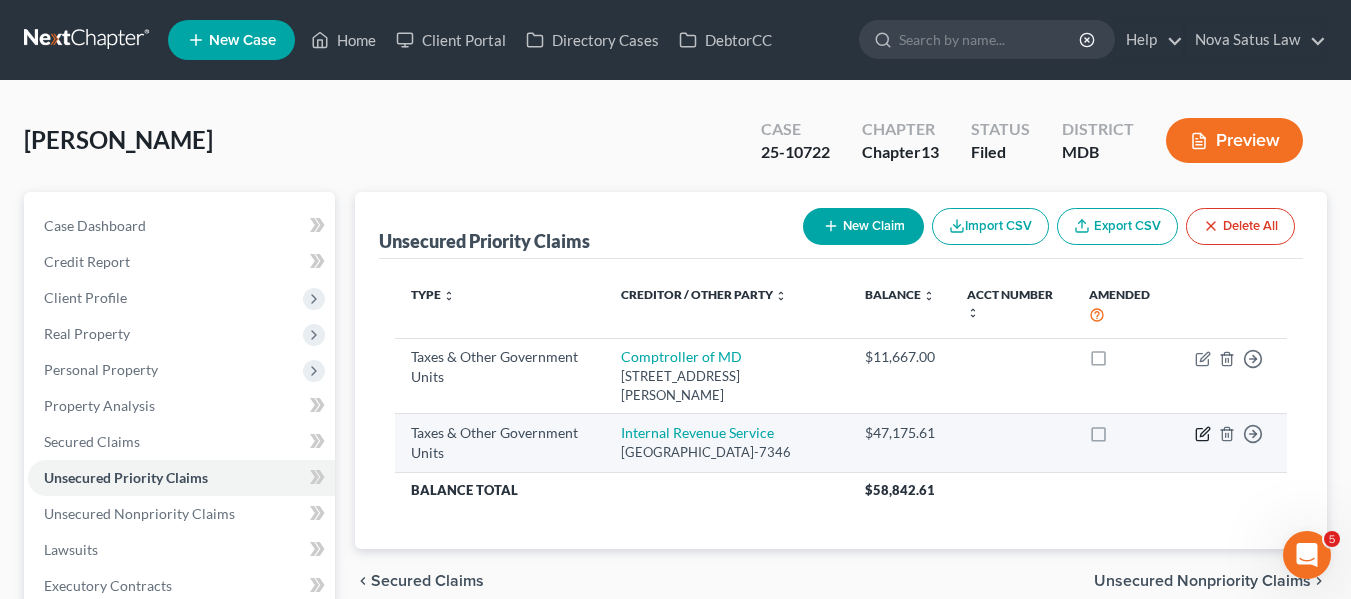click 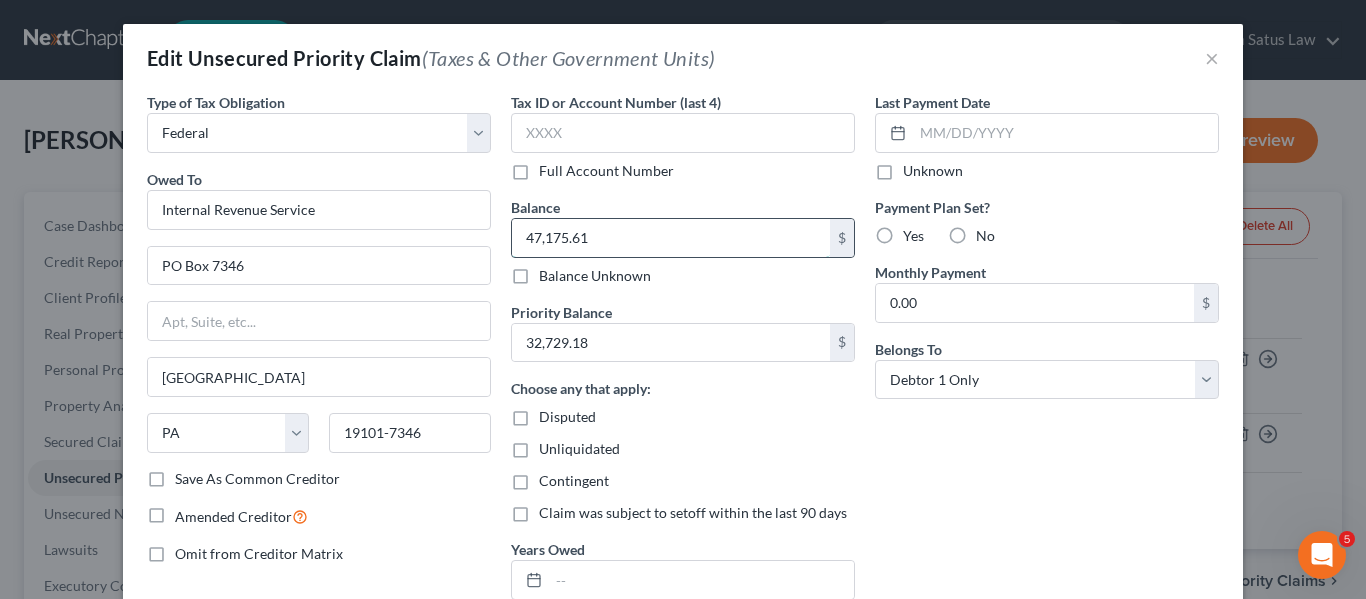 click on "47,175.61" at bounding box center [671, 238] 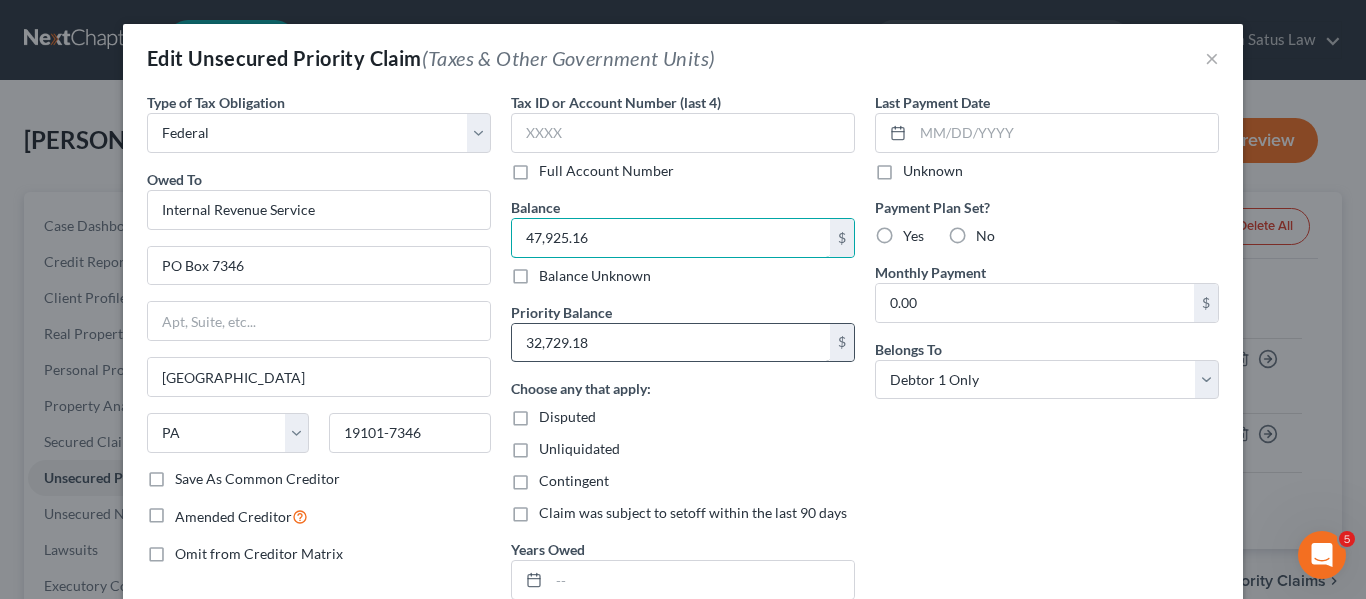 type on "47,925.16" 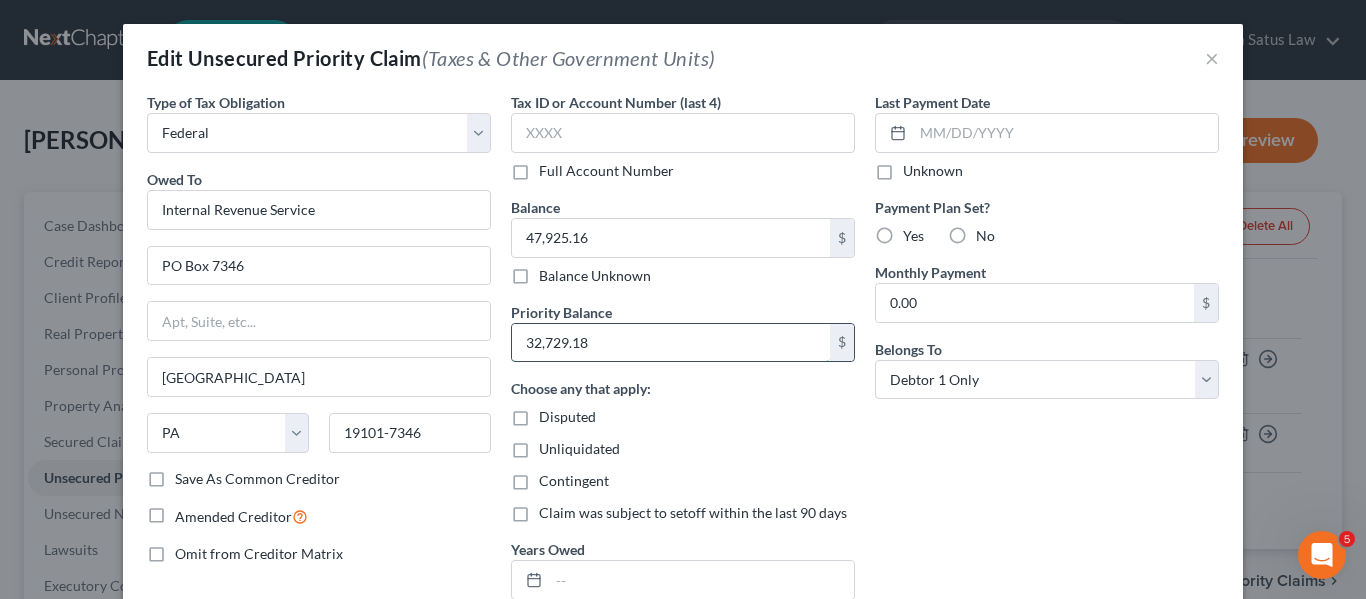 click on "32,729.18" at bounding box center (671, 343) 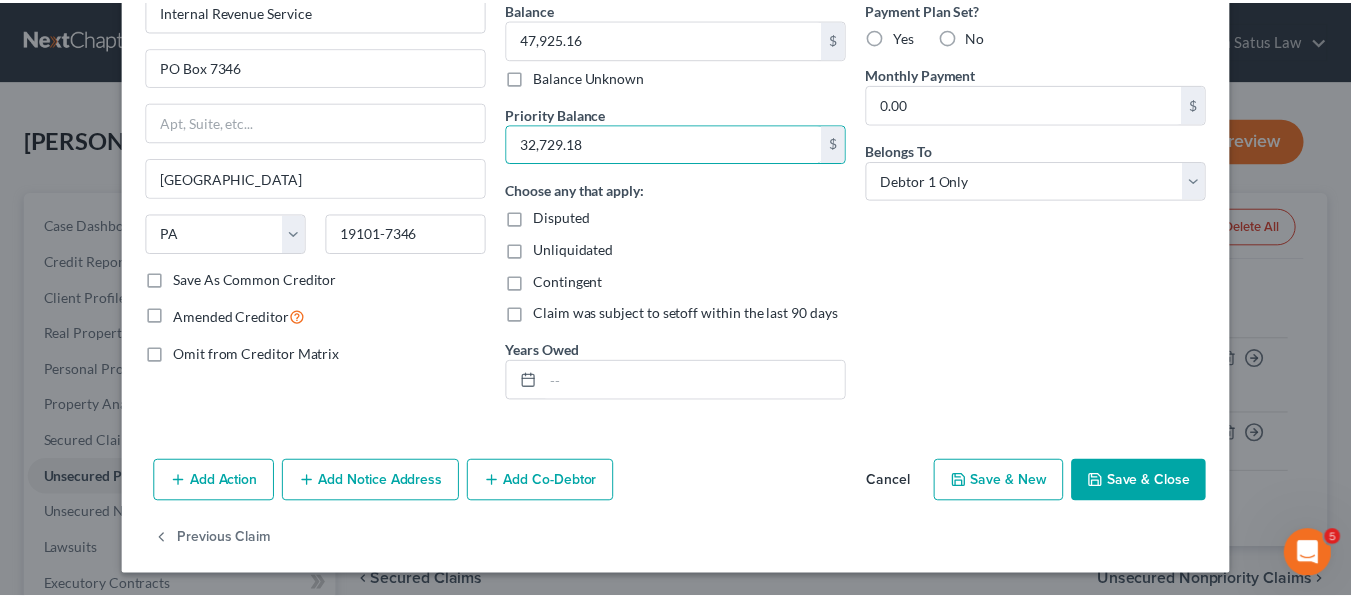 scroll, scrollTop: 200, scrollLeft: 0, axis: vertical 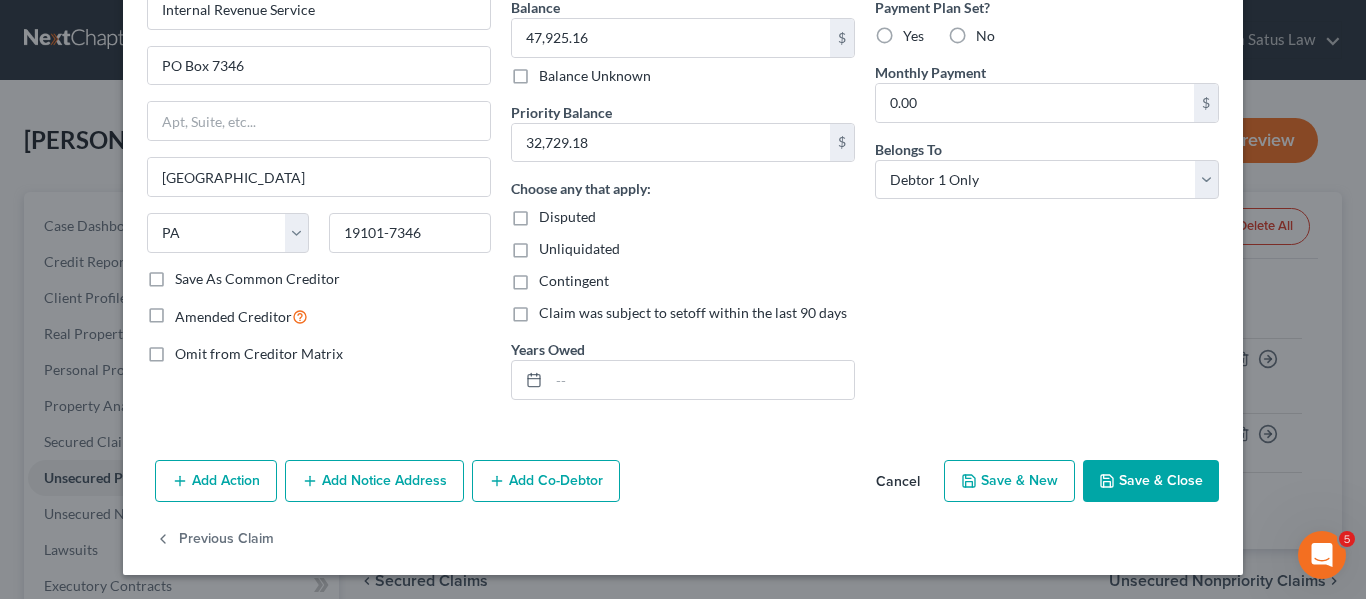 click on "Save & Close" at bounding box center [1151, 481] 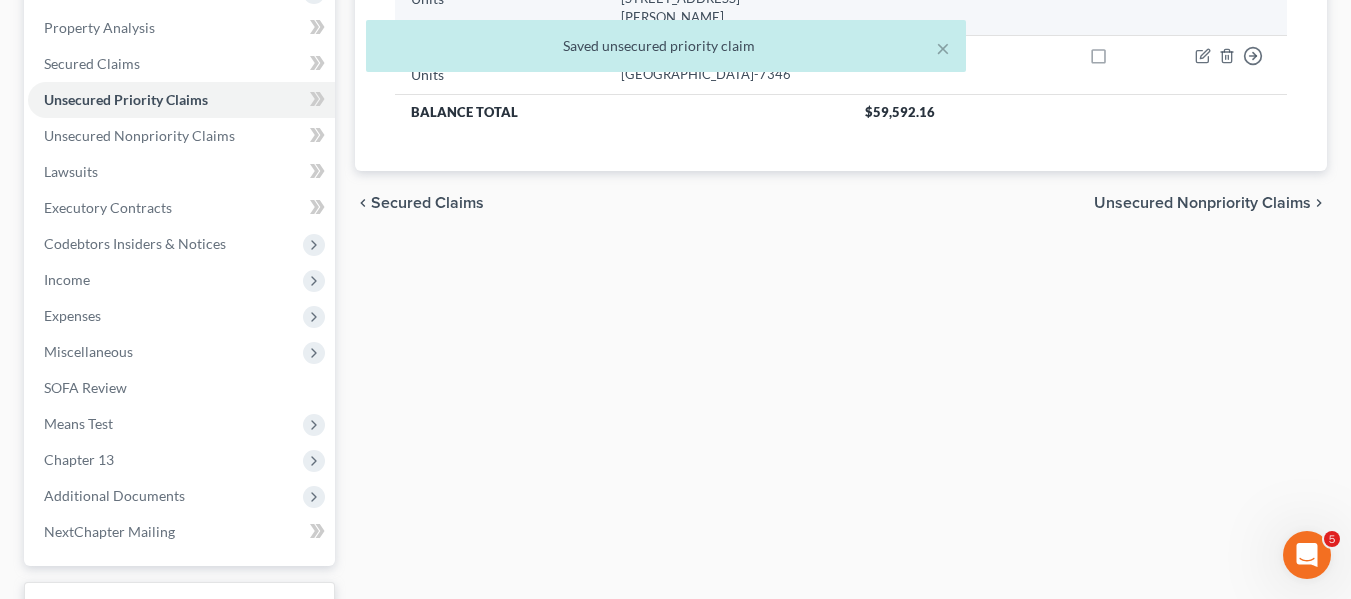 scroll, scrollTop: 387, scrollLeft: 0, axis: vertical 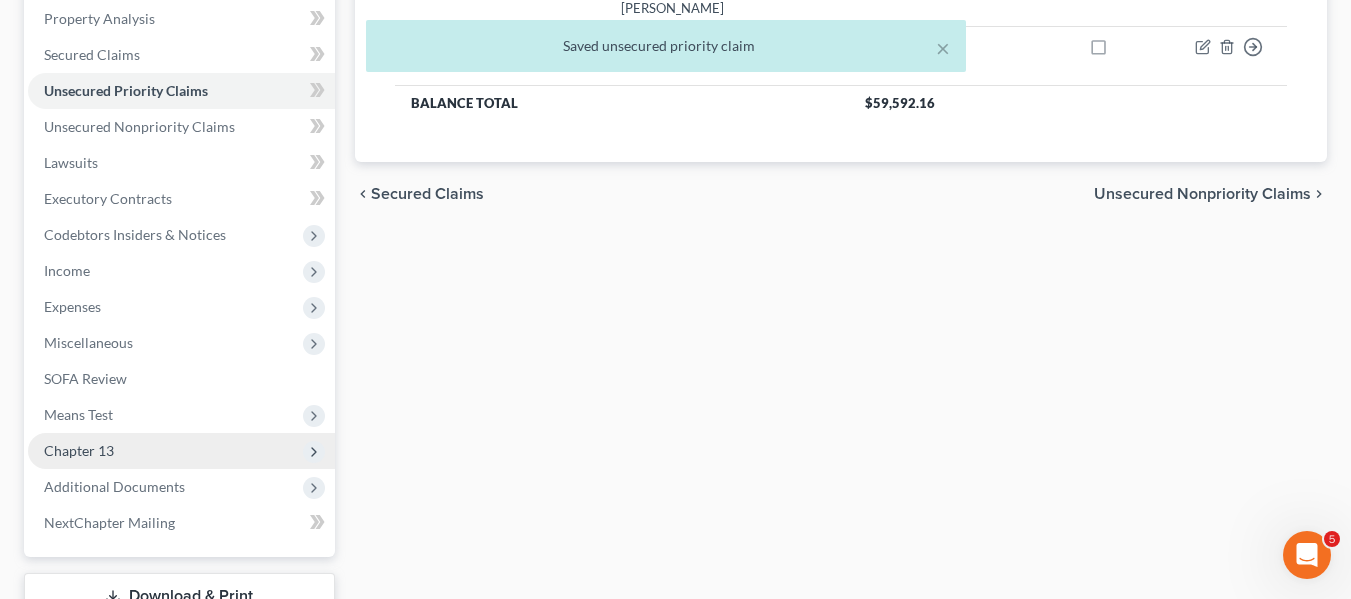 click on "Chapter 13" at bounding box center (79, 450) 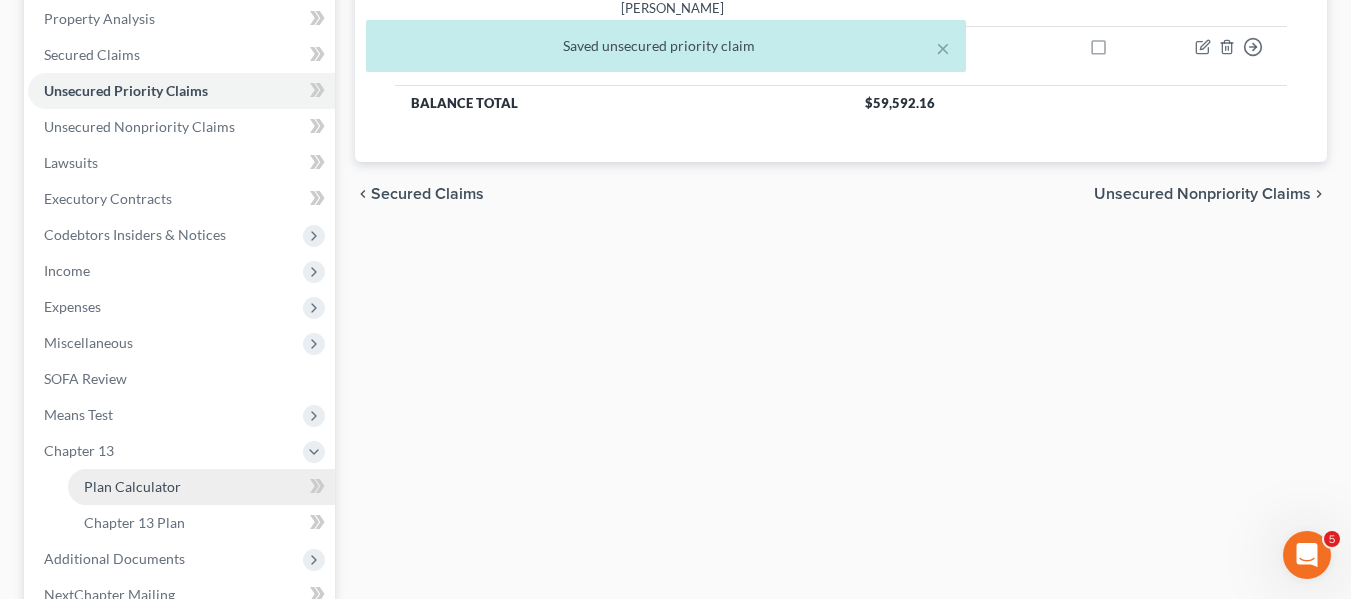 click on "Plan Calculator" at bounding box center (201, 487) 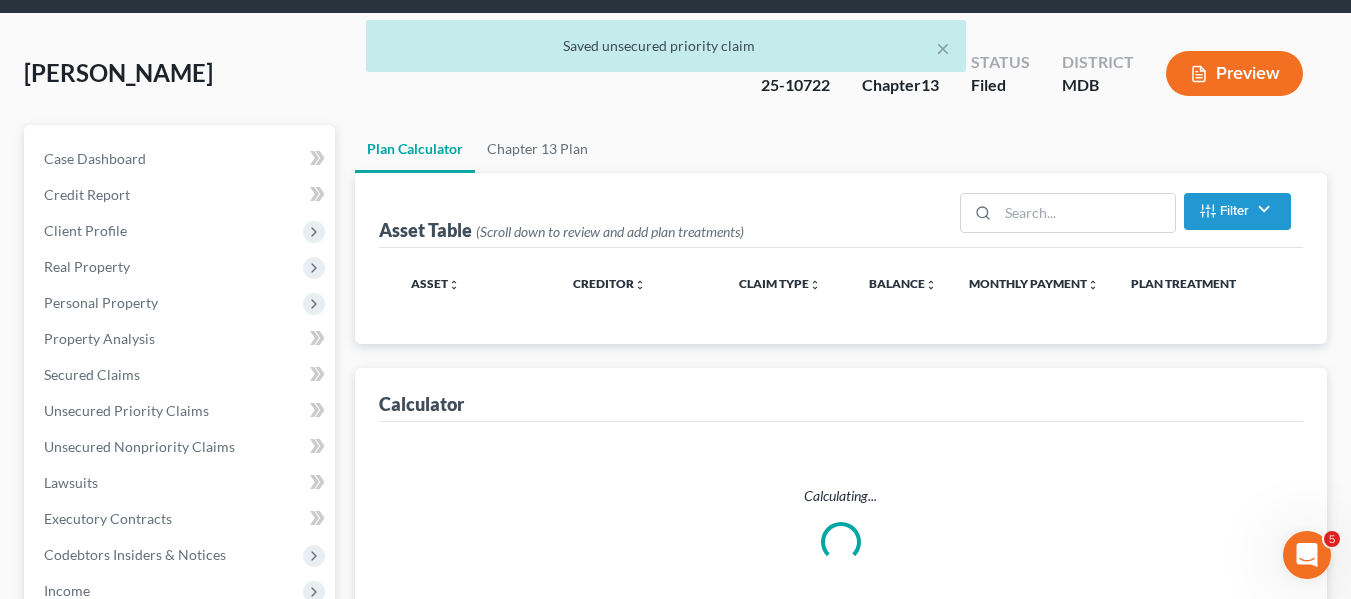scroll, scrollTop: 0, scrollLeft: 0, axis: both 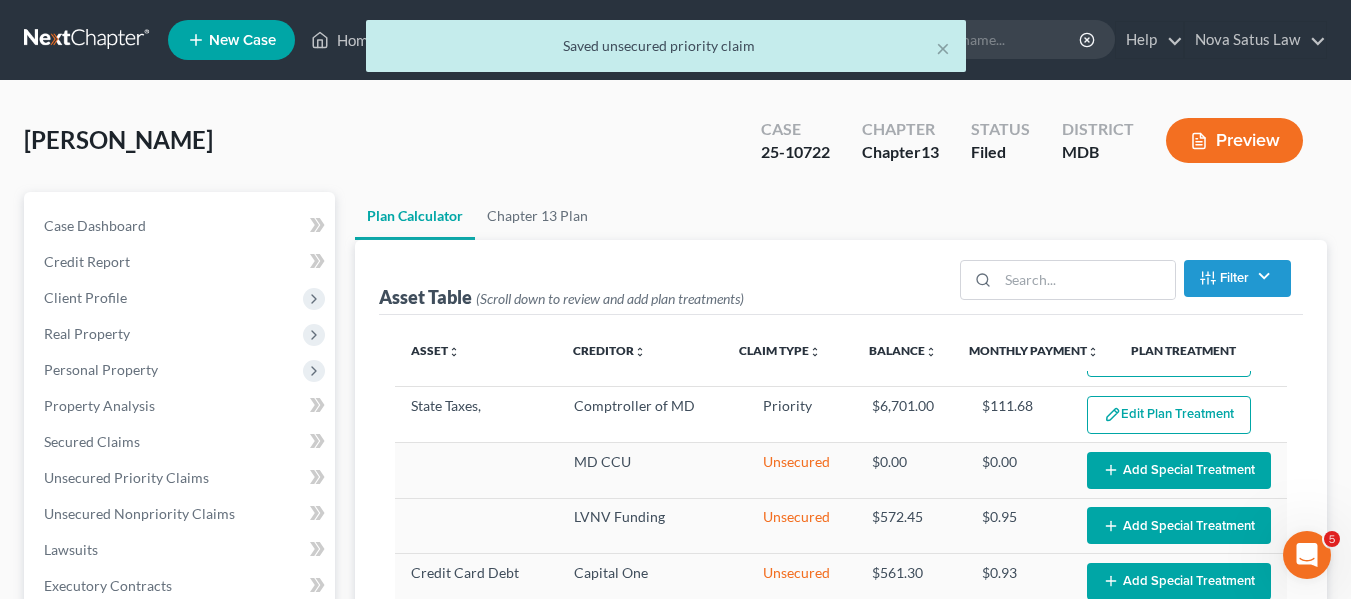 select on "59" 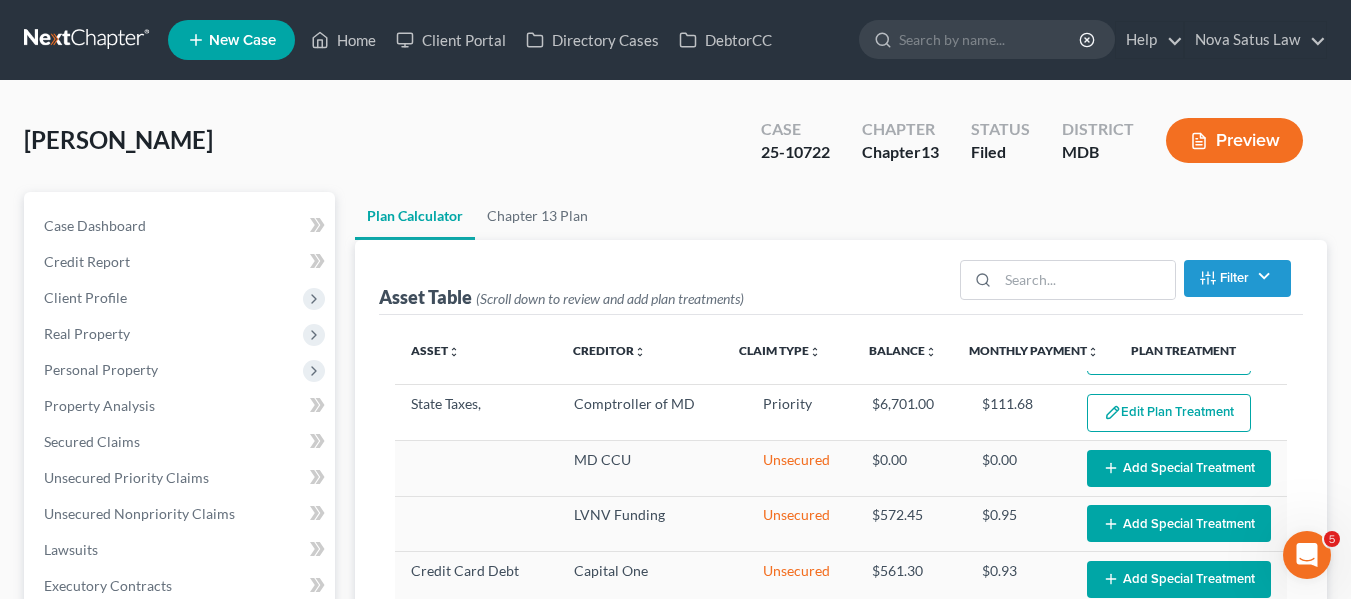 scroll, scrollTop: 0, scrollLeft: 0, axis: both 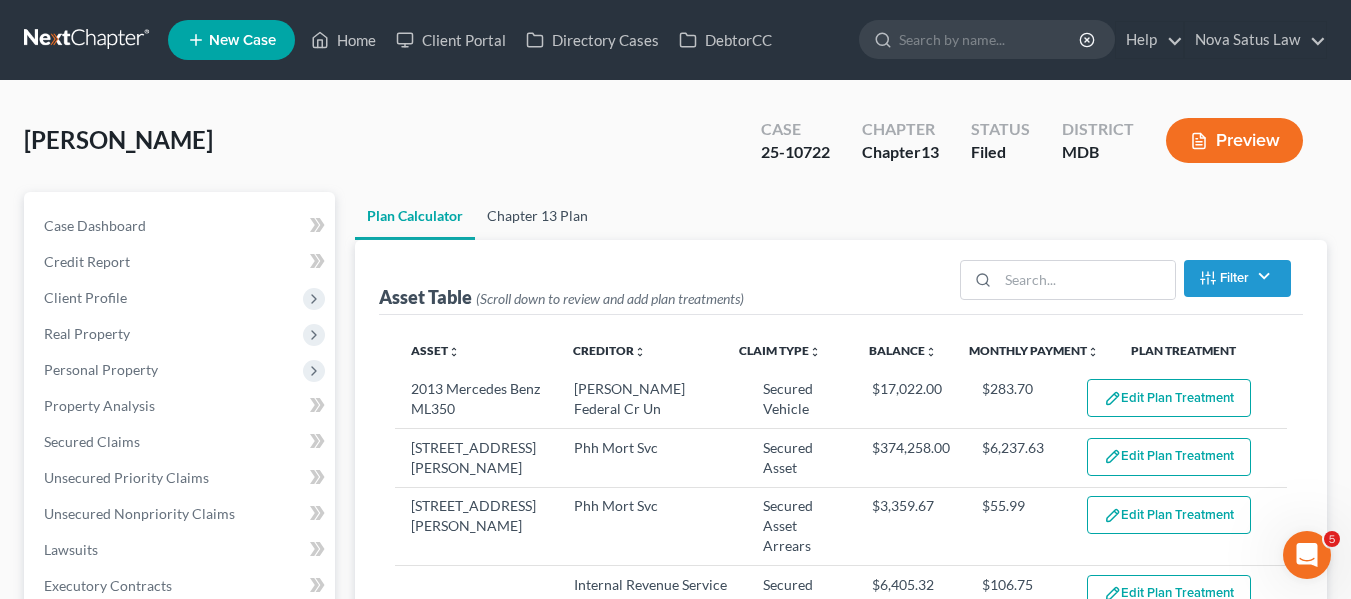 click on "Chapter 13 Plan" at bounding box center [537, 216] 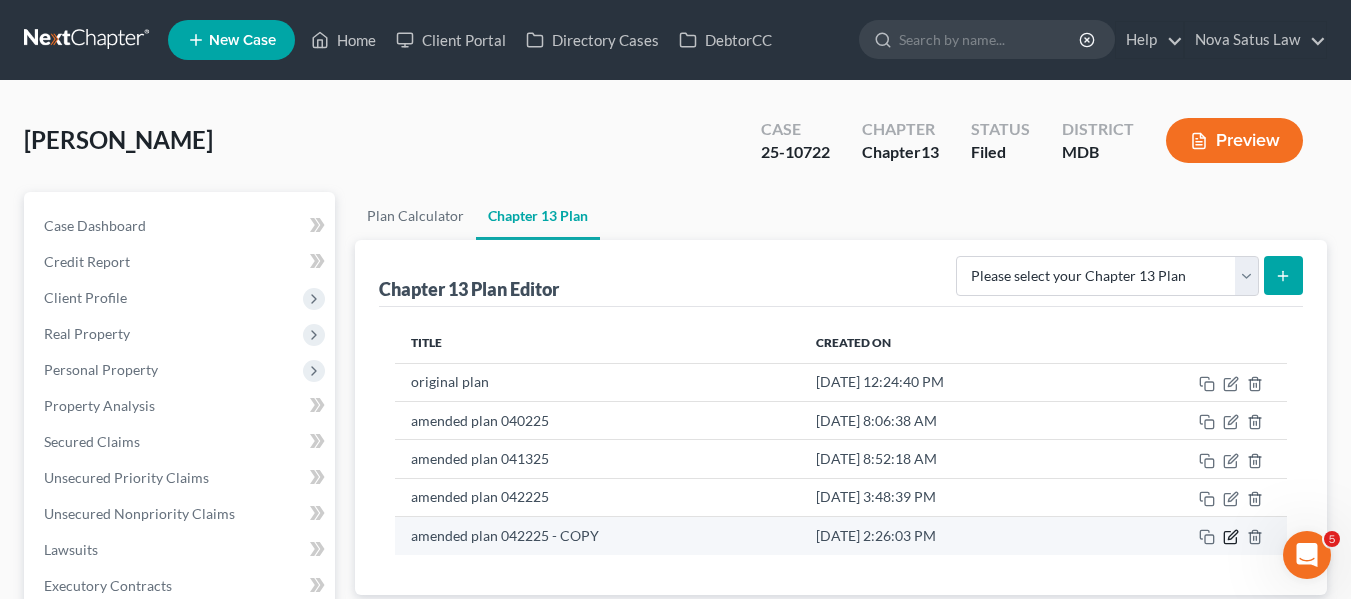 click 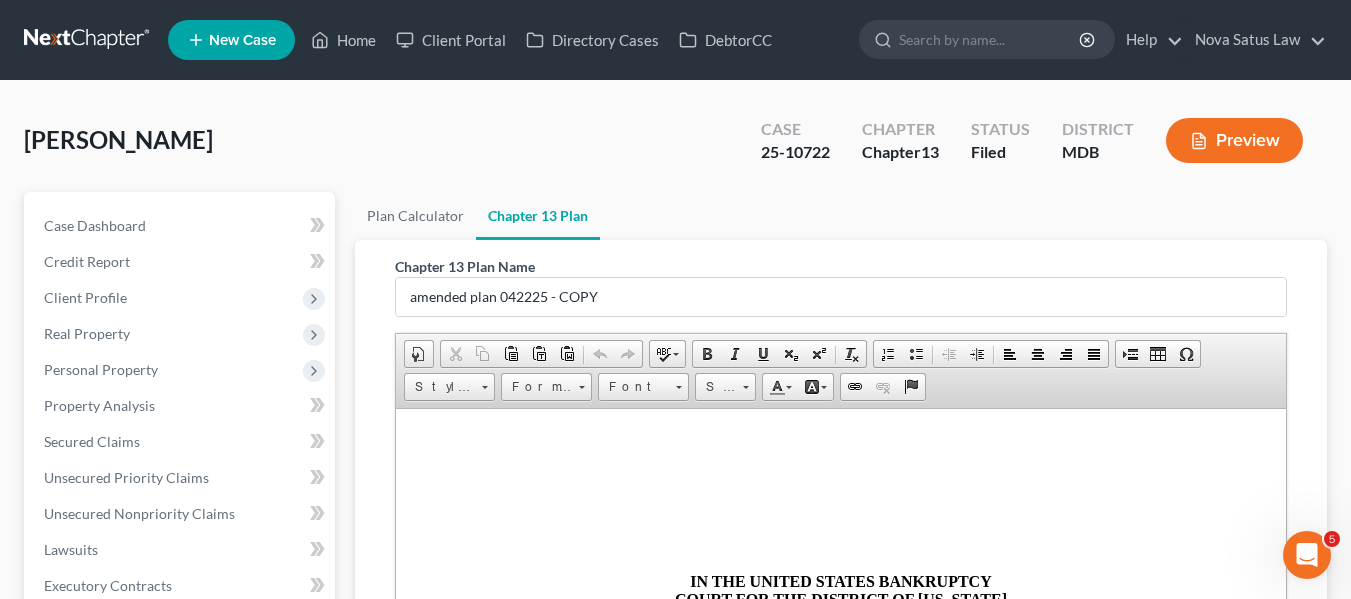 scroll, scrollTop: 0, scrollLeft: 0, axis: both 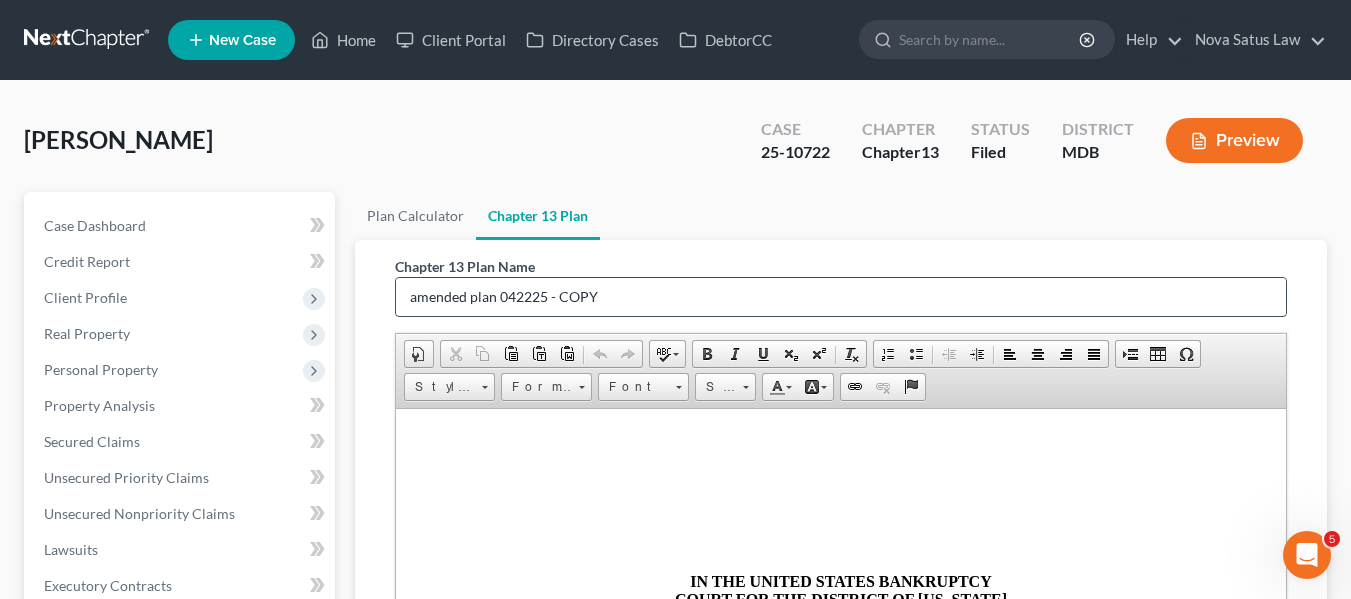 click on "amended plan 042225 - COPY" at bounding box center (841, 297) 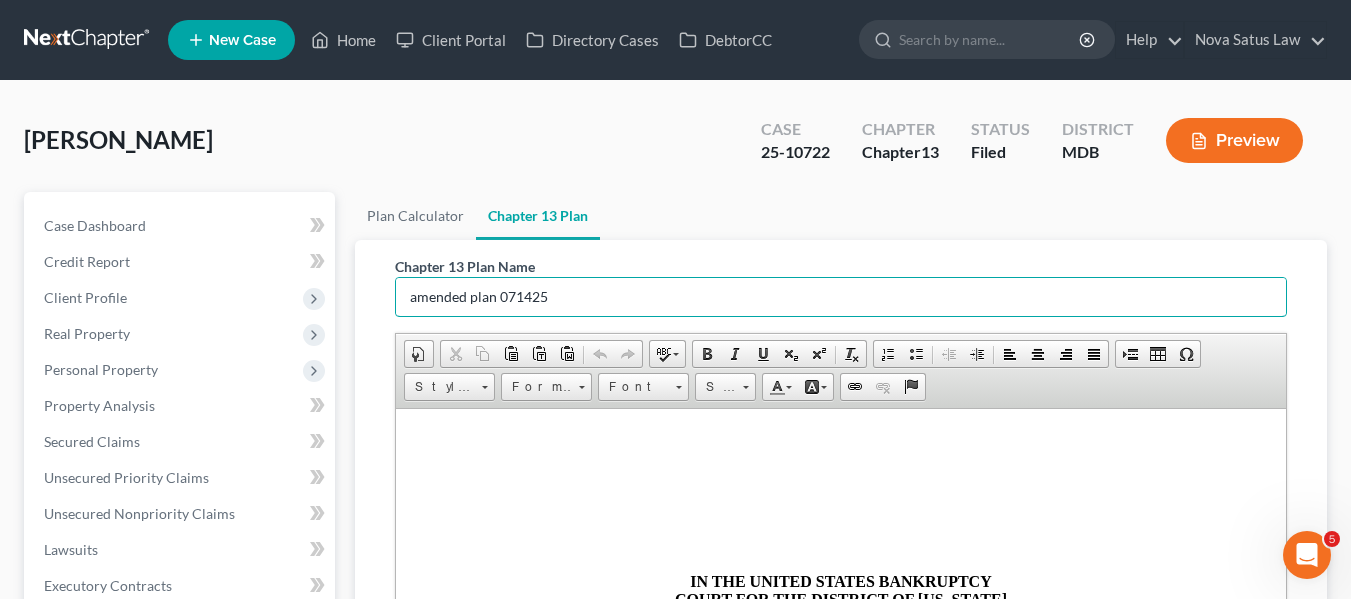 scroll, scrollTop: 524, scrollLeft: 0, axis: vertical 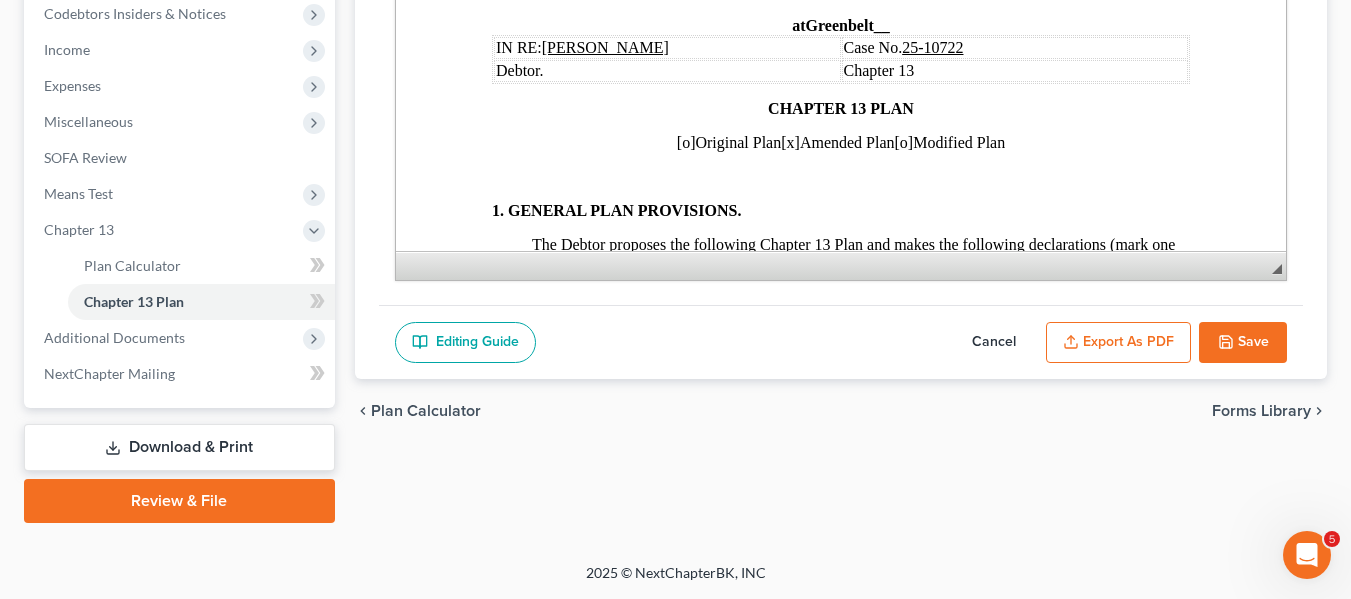 click on "Cancel" at bounding box center (994, 343) 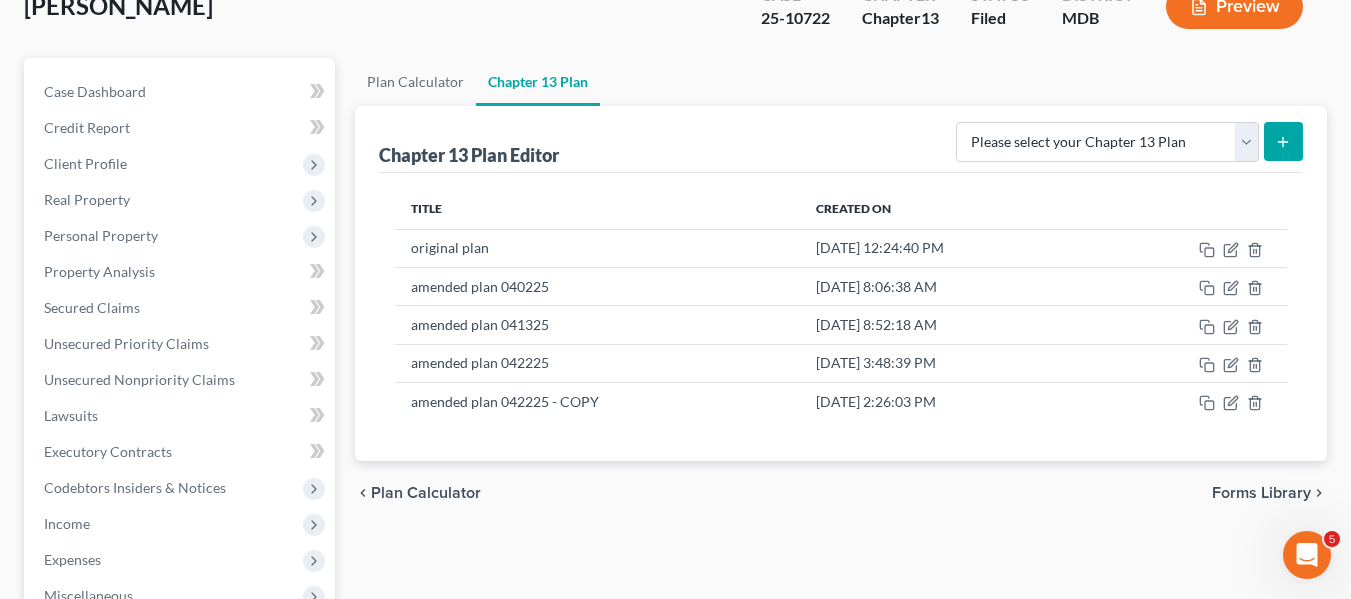 scroll, scrollTop: 133, scrollLeft: 0, axis: vertical 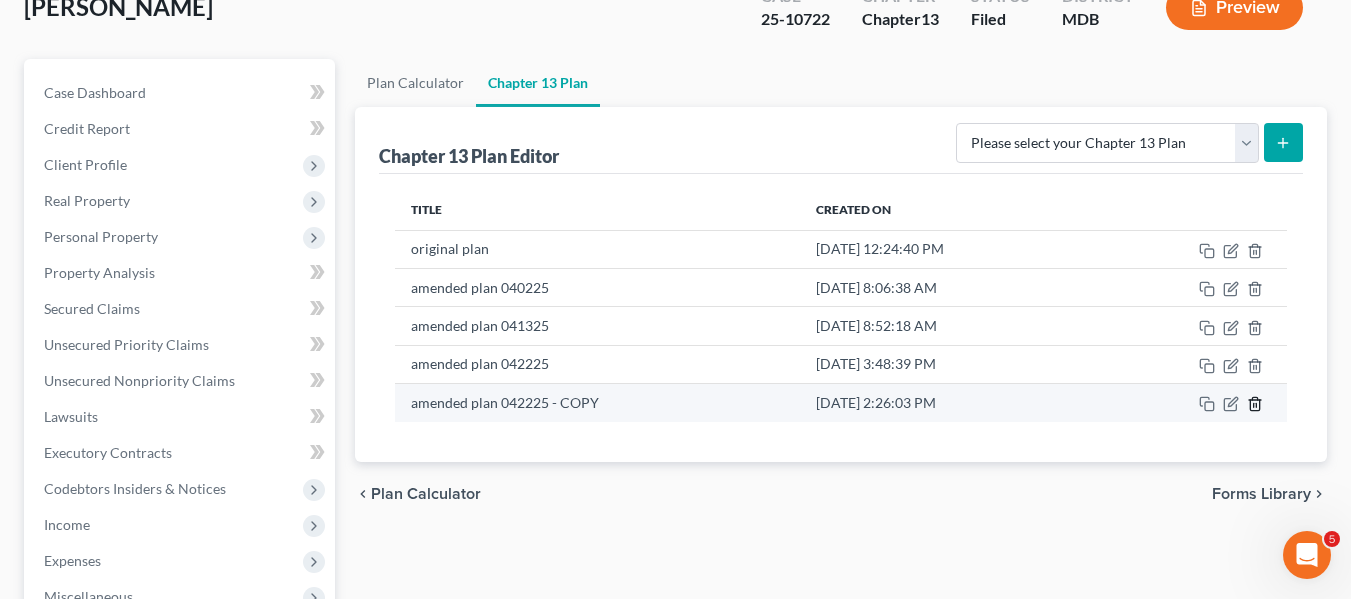 click 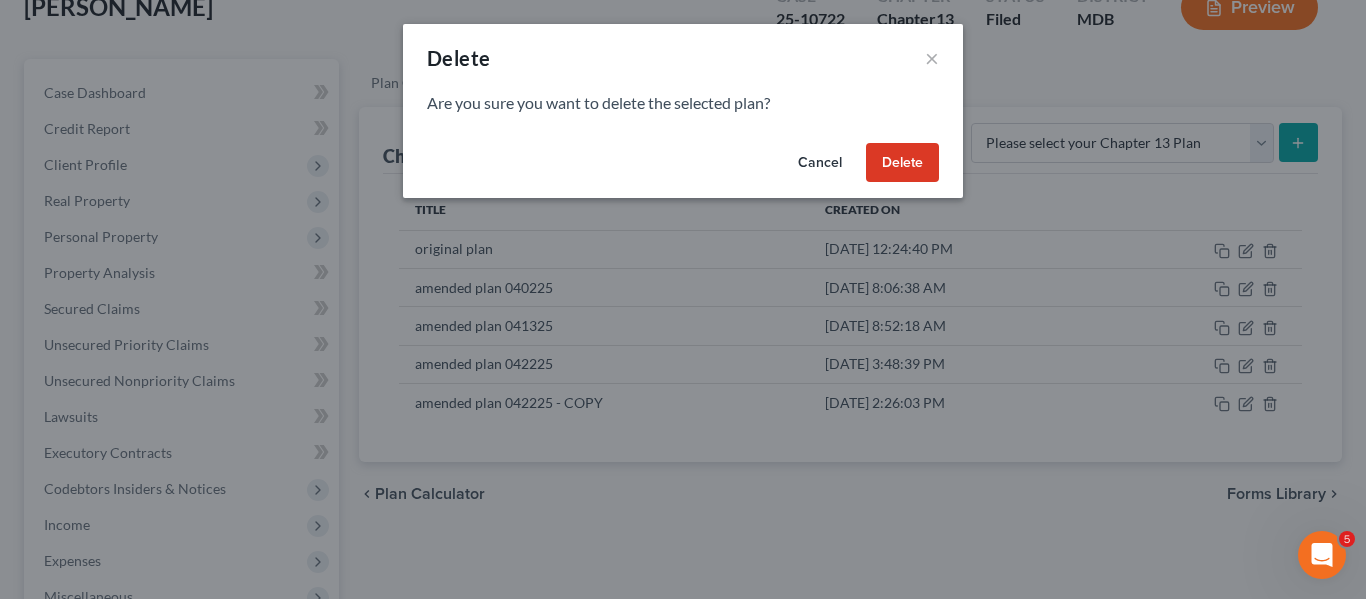 click on "Delete" at bounding box center (902, 163) 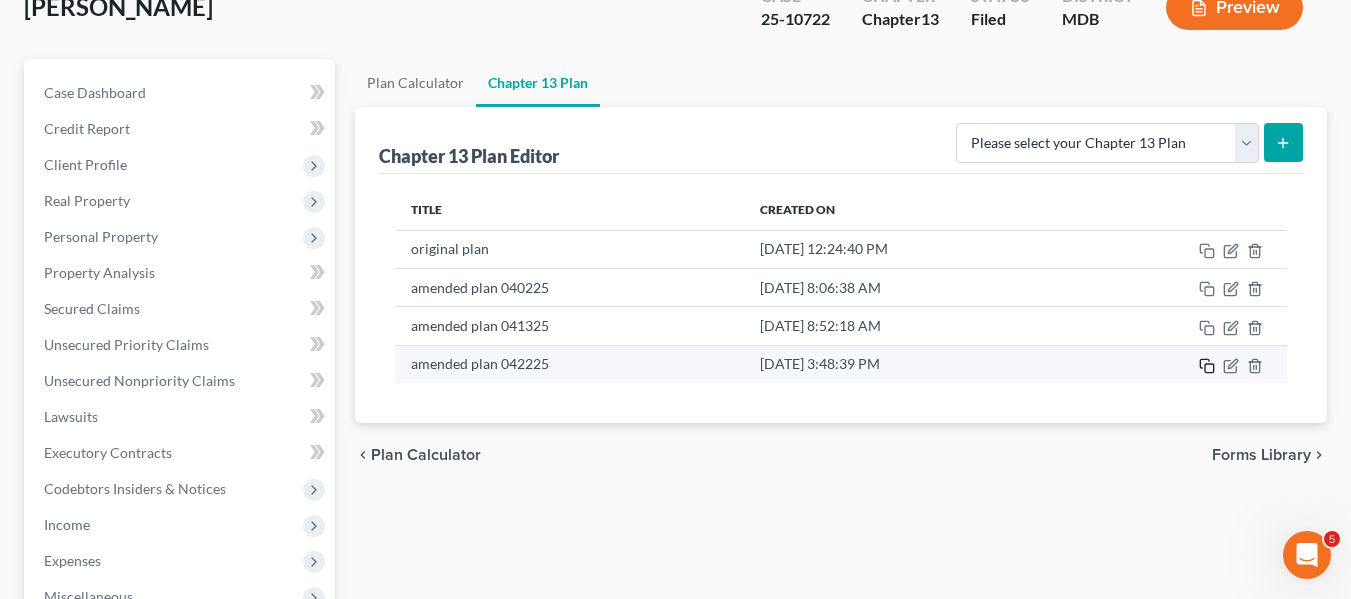 click 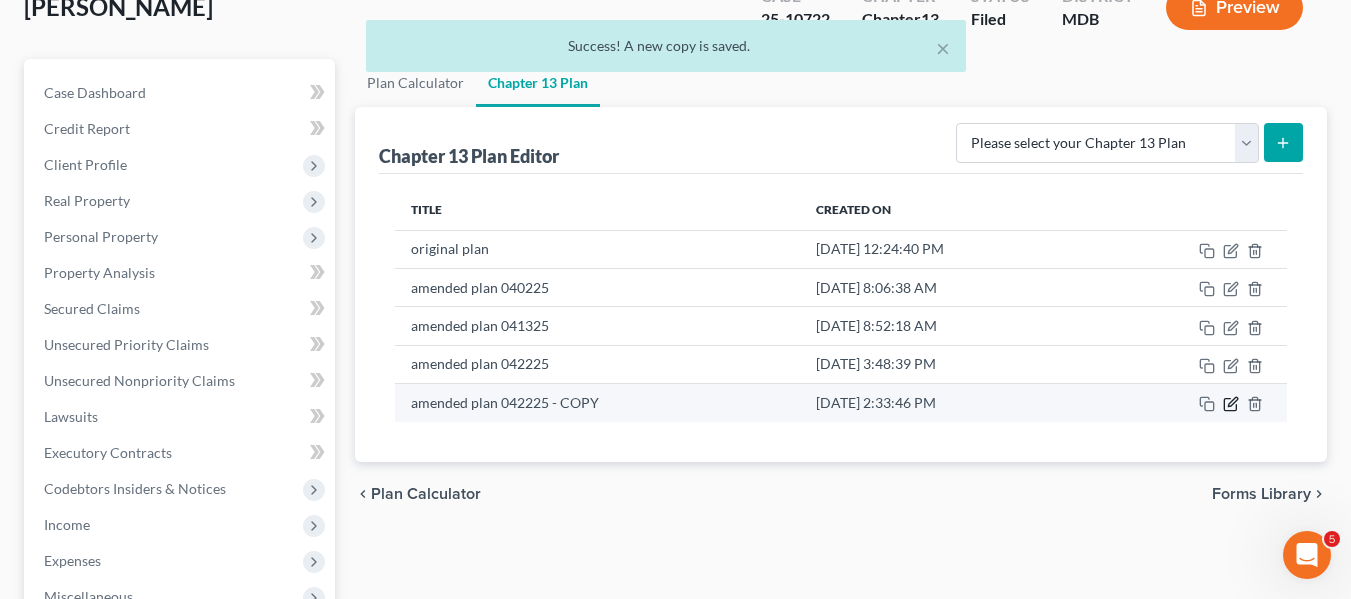 click 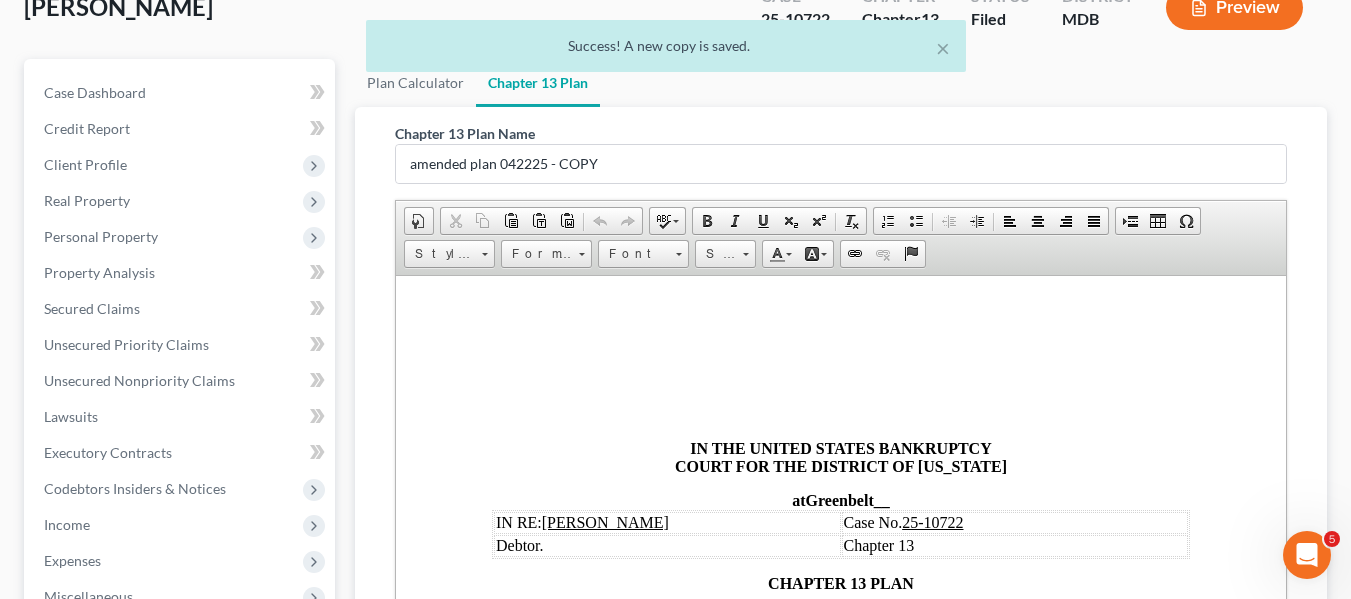 scroll, scrollTop: 0, scrollLeft: 0, axis: both 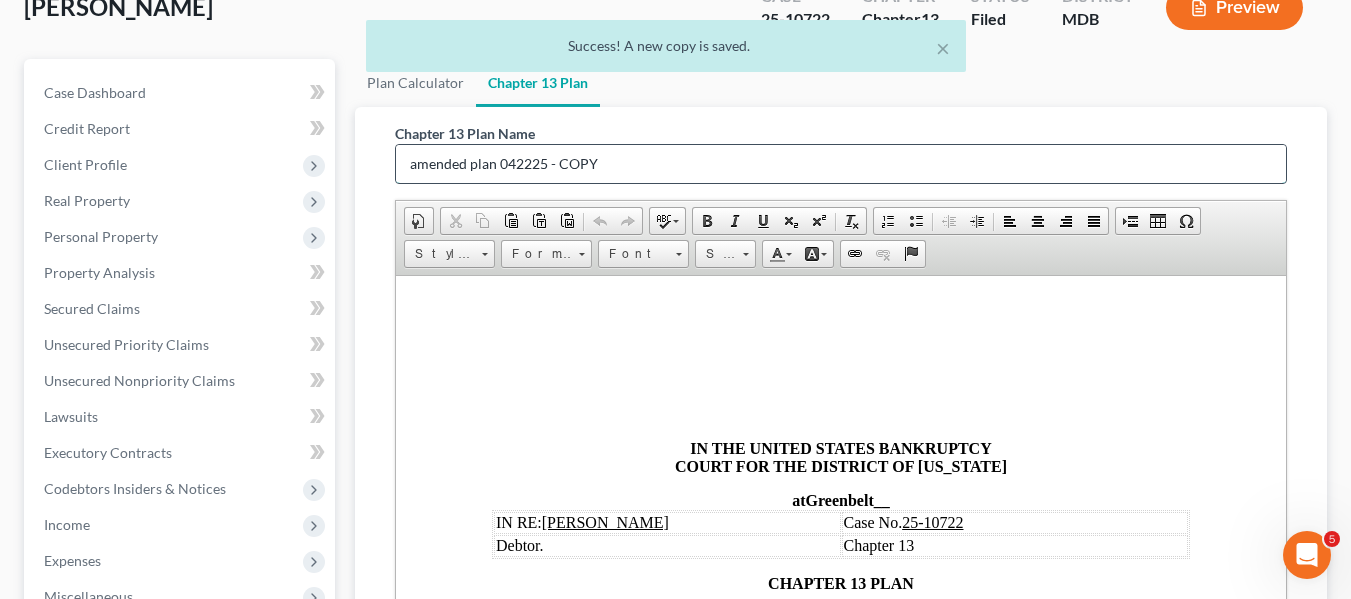 click on "amended plan 042225 - COPY" at bounding box center [841, 164] 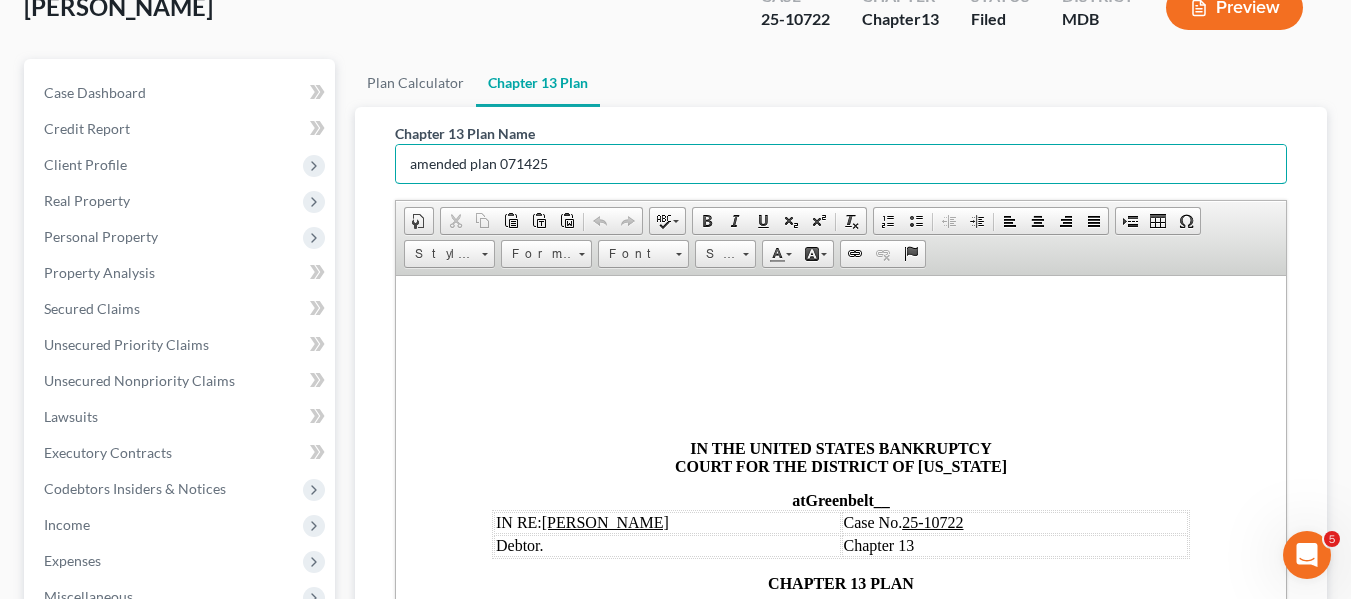 scroll, scrollTop: 608, scrollLeft: 0, axis: vertical 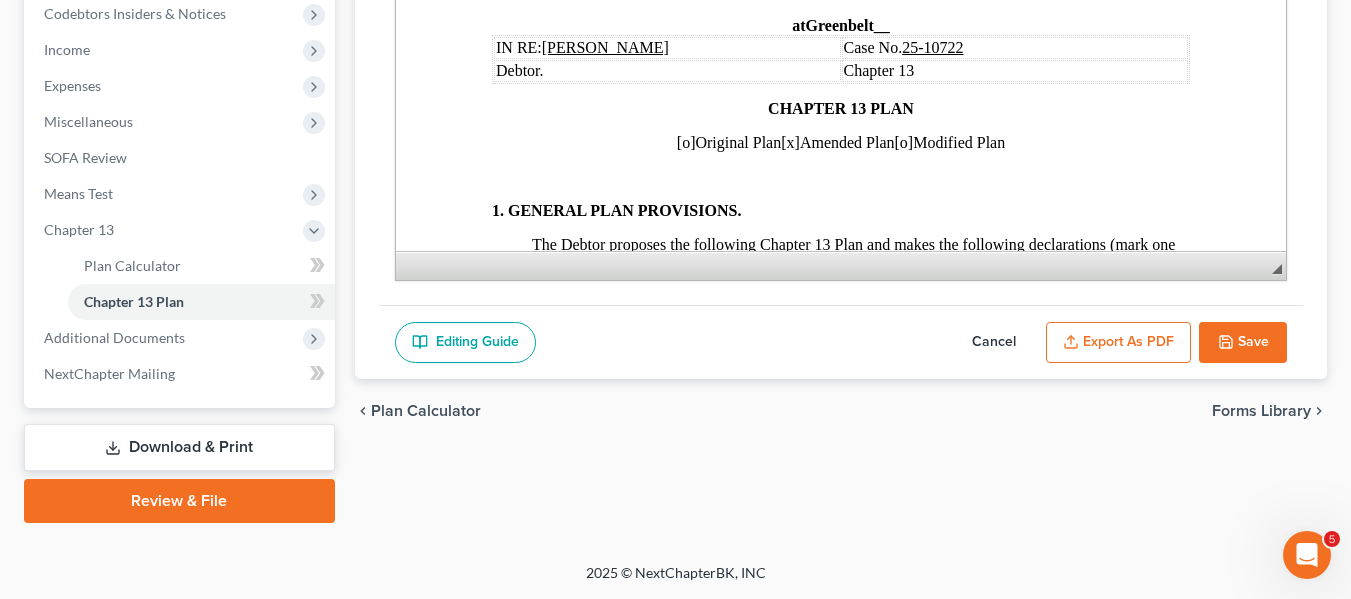 drag, startPoint x: 1363, startPoint y: 523, endPoint x: 444, endPoint y: 389, distance: 928.71796 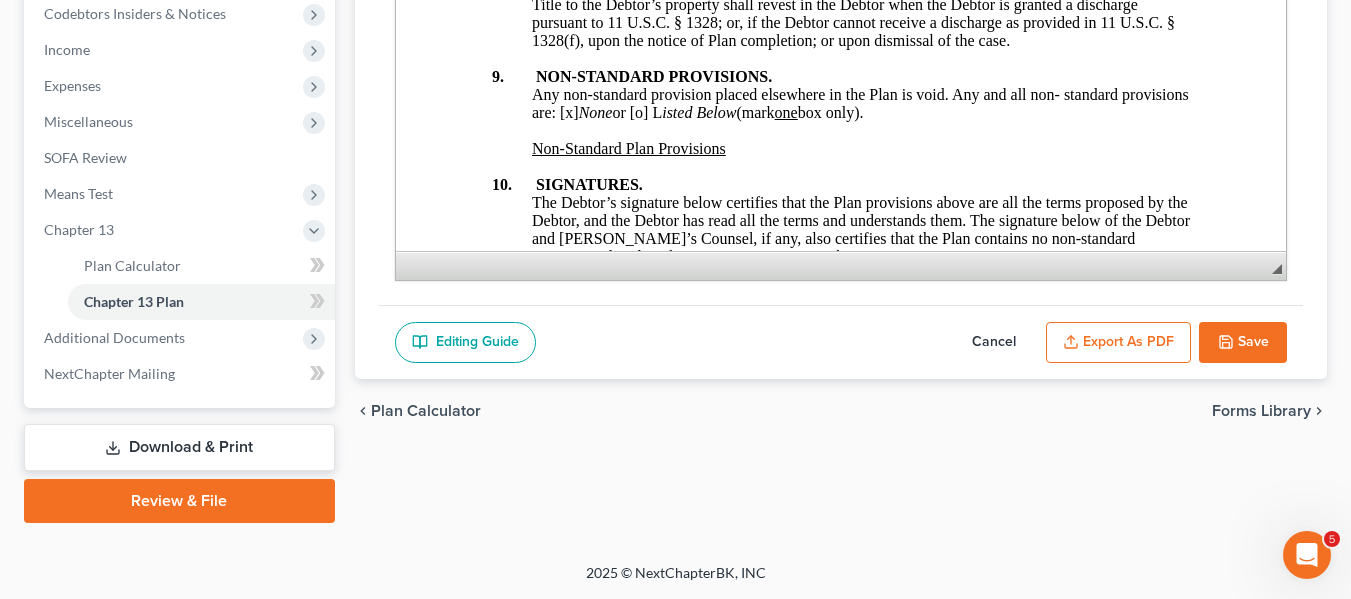 scroll, scrollTop: 7852, scrollLeft: 0, axis: vertical 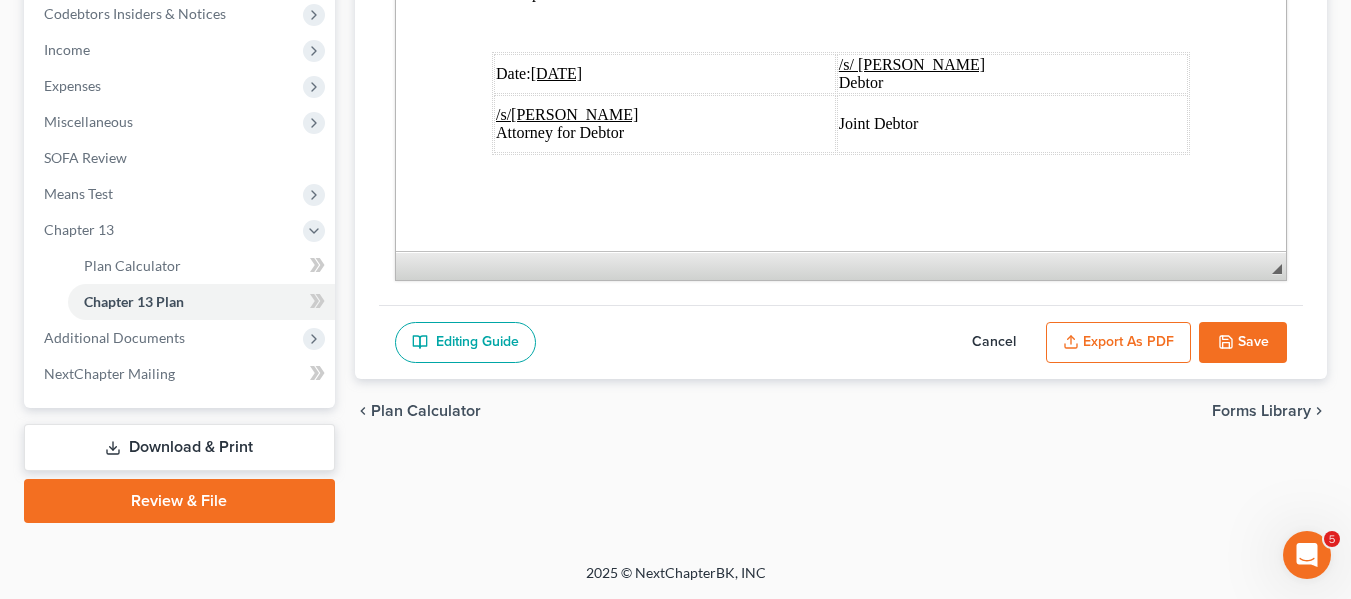 type on "amended plan 071425" 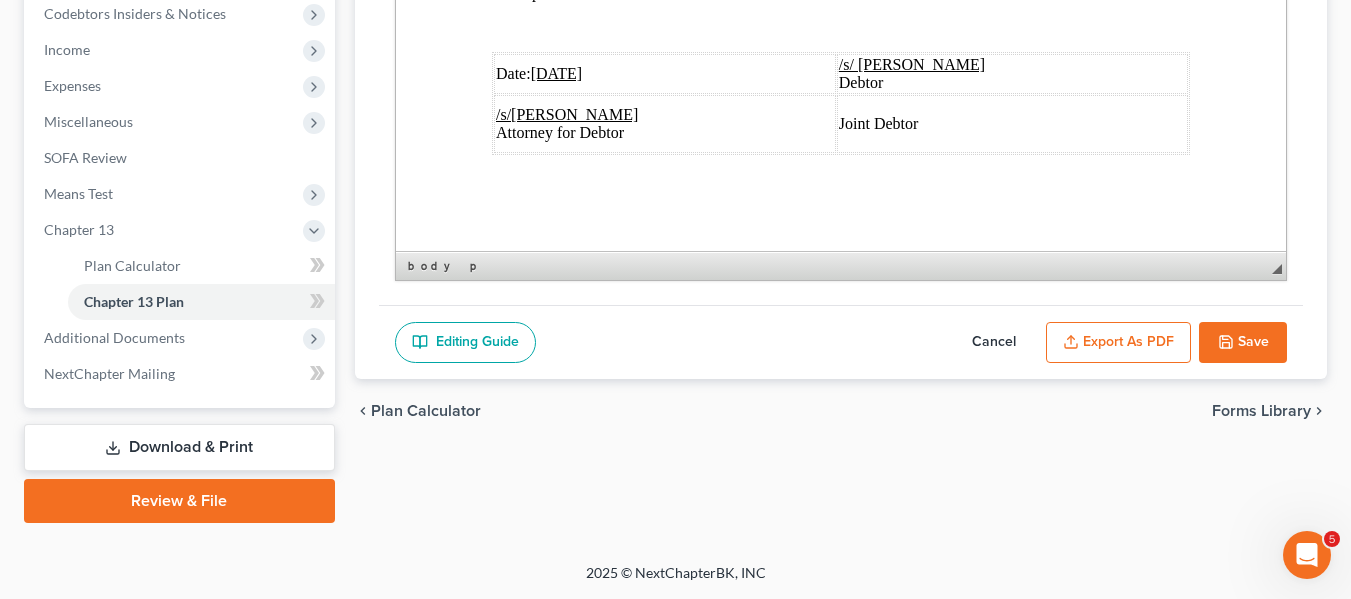 click on "[DATE]" at bounding box center [556, 73] 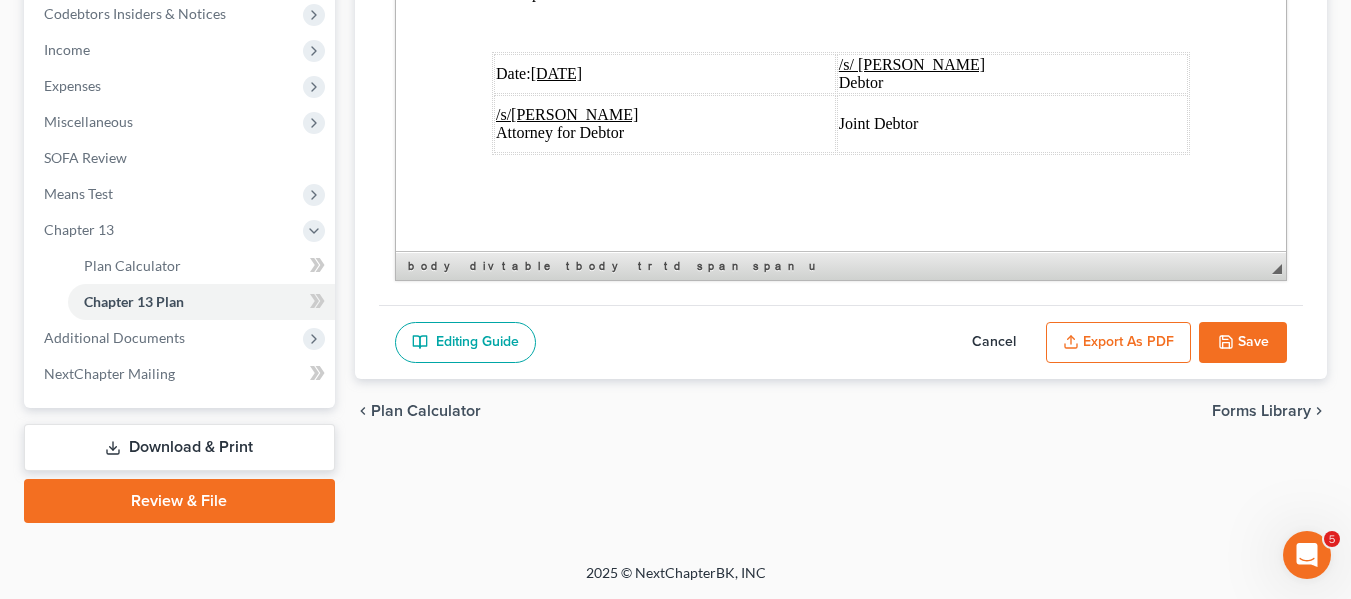 type 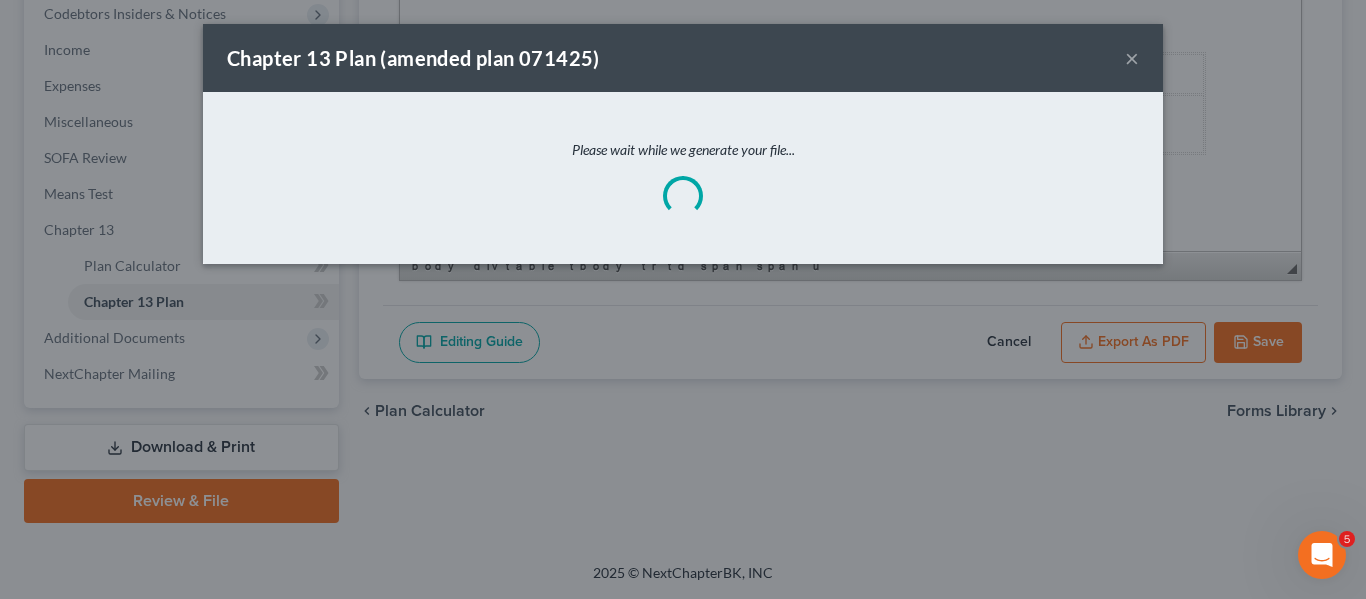 scroll, scrollTop: 7780, scrollLeft: 0, axis: vertical 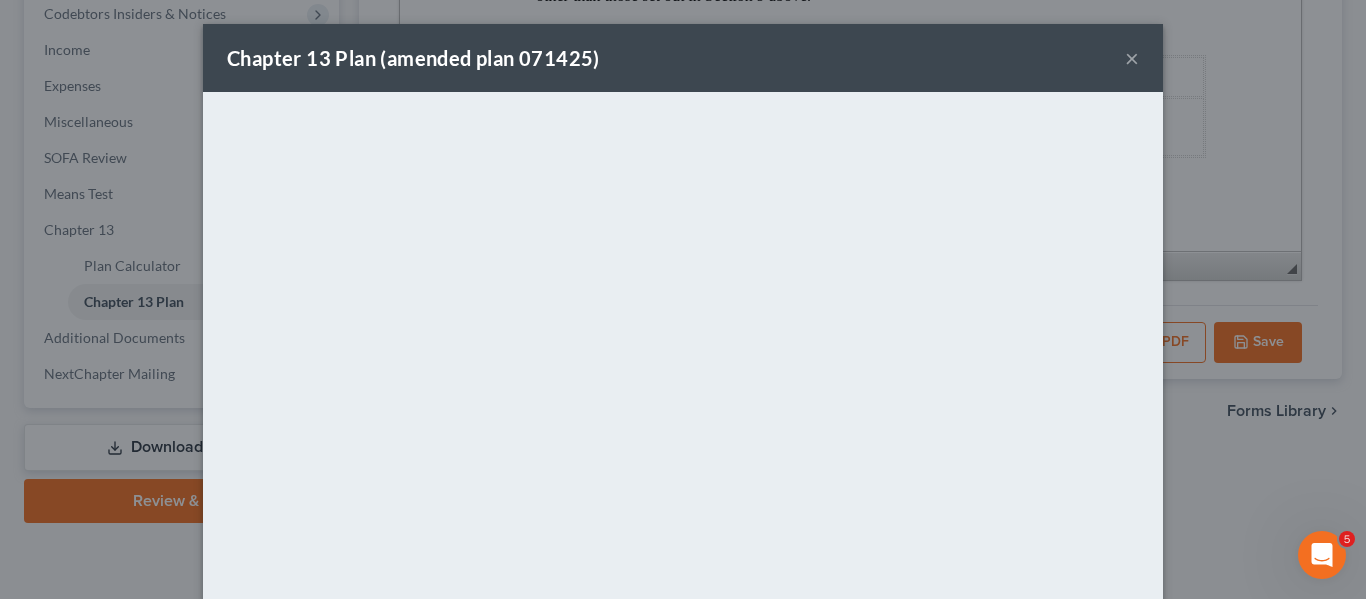 click on "Chapter 13 Plan (amended plan 071425) ×" at bounding box center [683, 58] 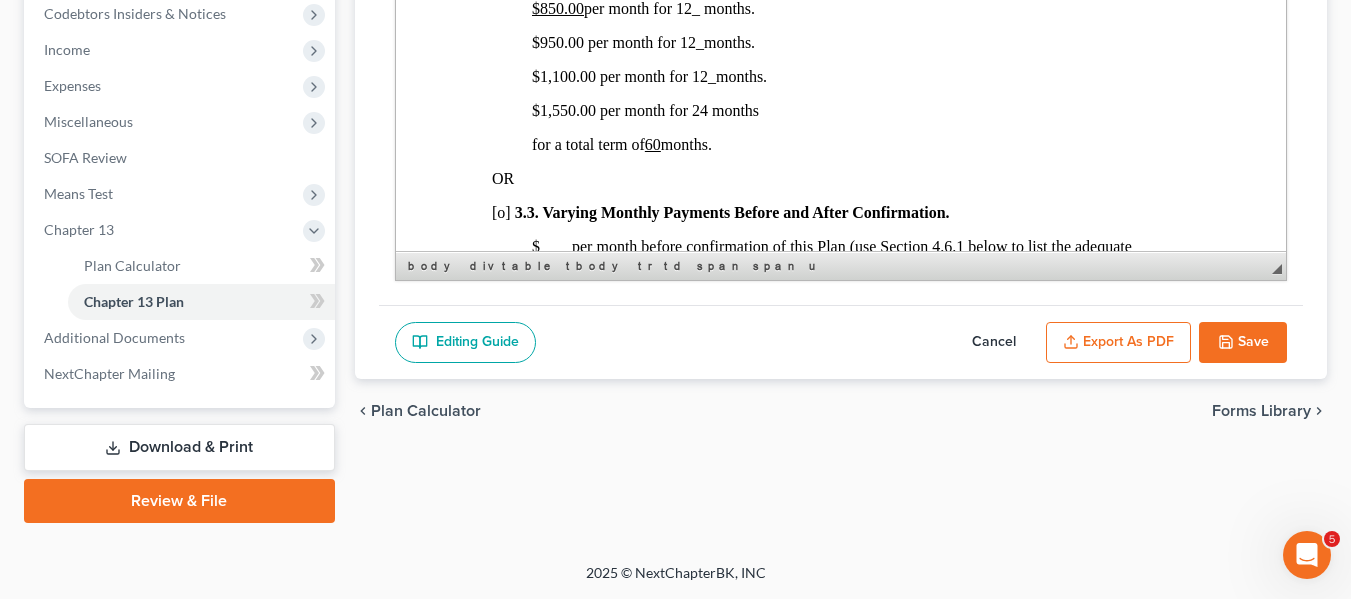 scroll, scrollTop: 1461, scrollLeft: 0, axis: vertical 